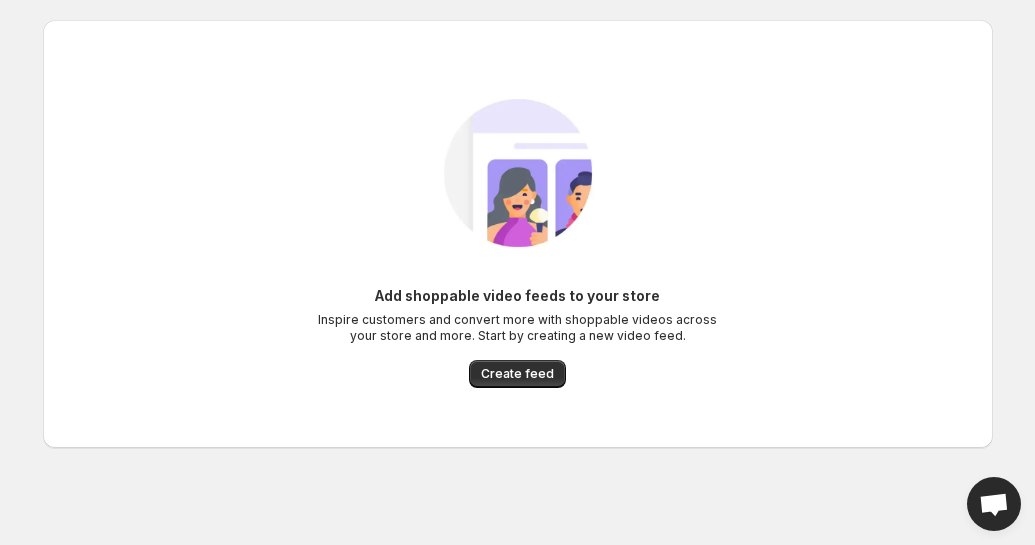 scroll, scrollTop: 0, scrollLeft: 0, axis: both 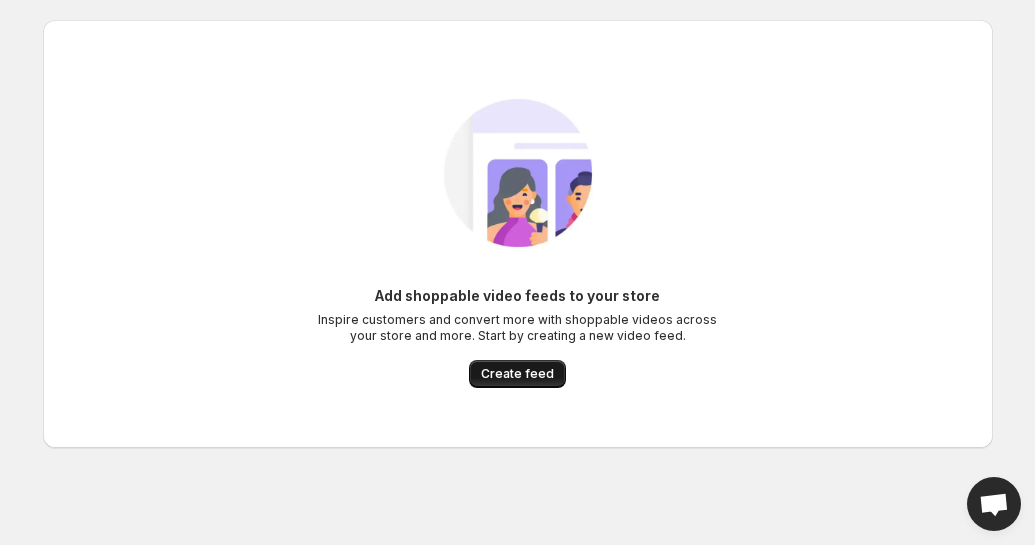 click on "Create feed" at bounding box center (517, 374) 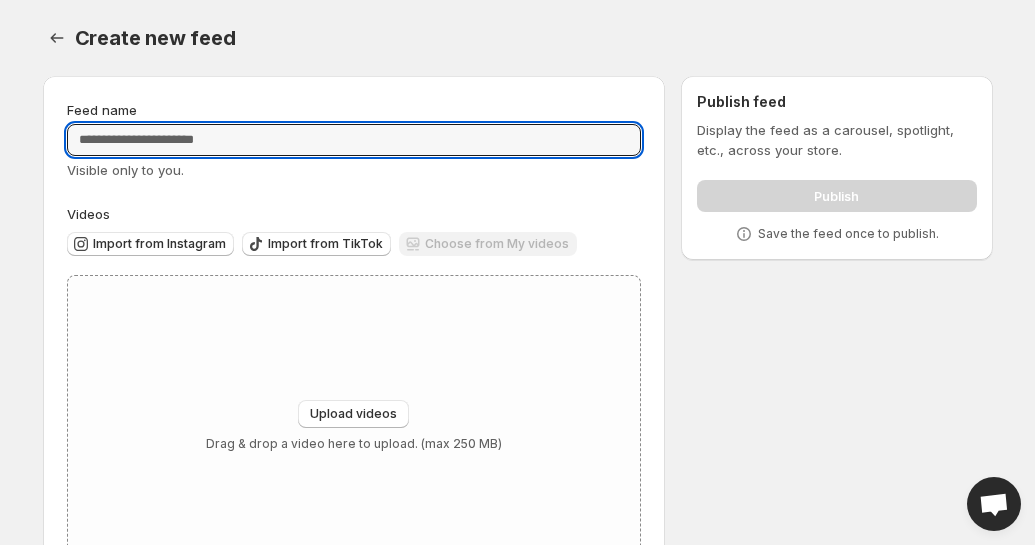drag, startPoint x: 172, startPoint y: 131, endPoint x: 192, endPoint y: 165, distance: 39.446167 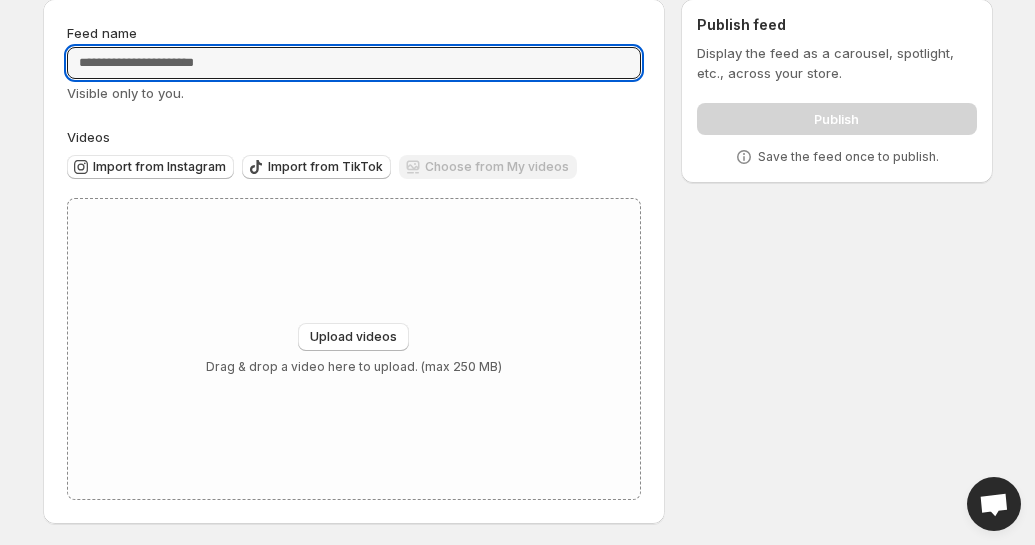 scroll, scrollTop: 80, scrollLeft: 0, axis: vertical 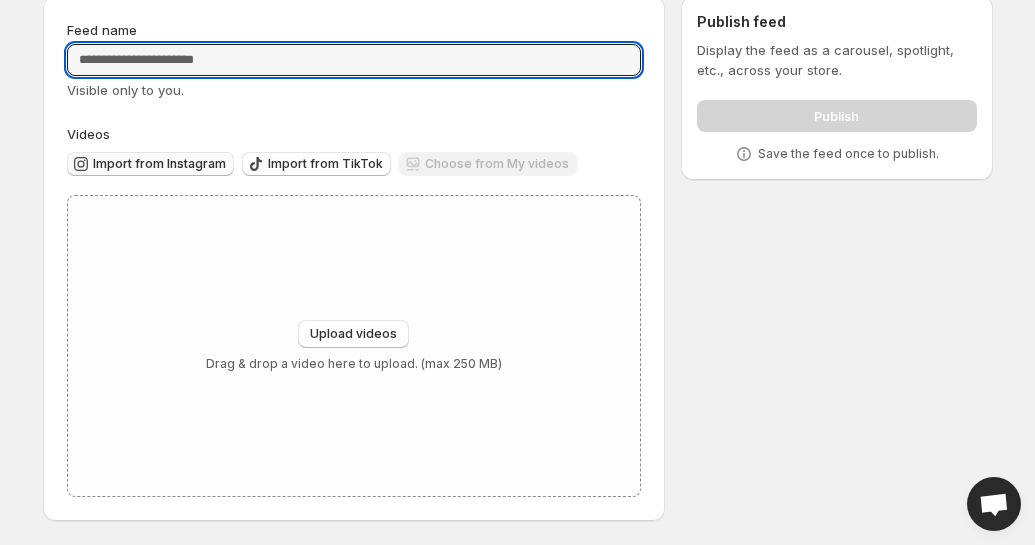 click on "Import from Instagram" at bounding box center [159, 164] 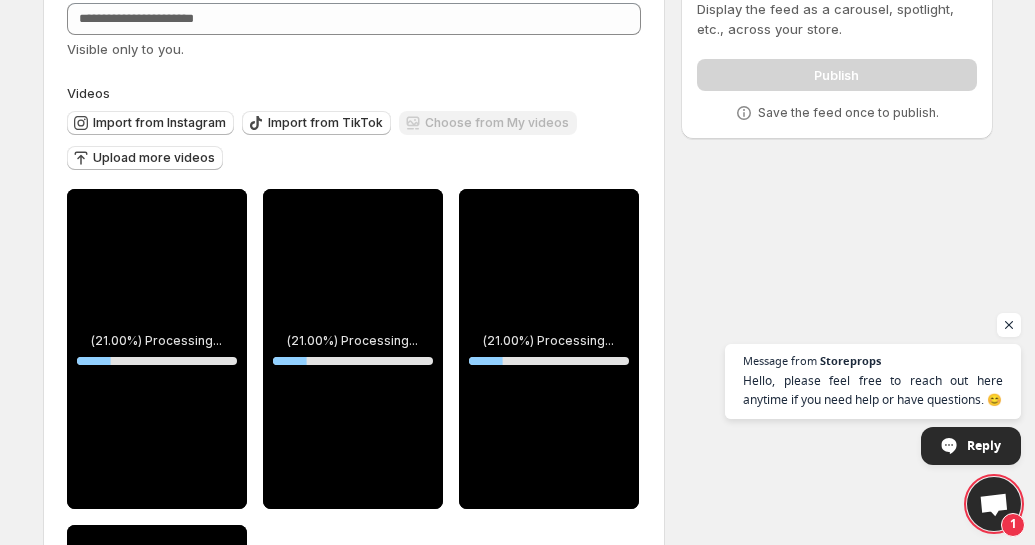 scroll, scrollTop: 119, scrollLeft: 0, axis: vertical 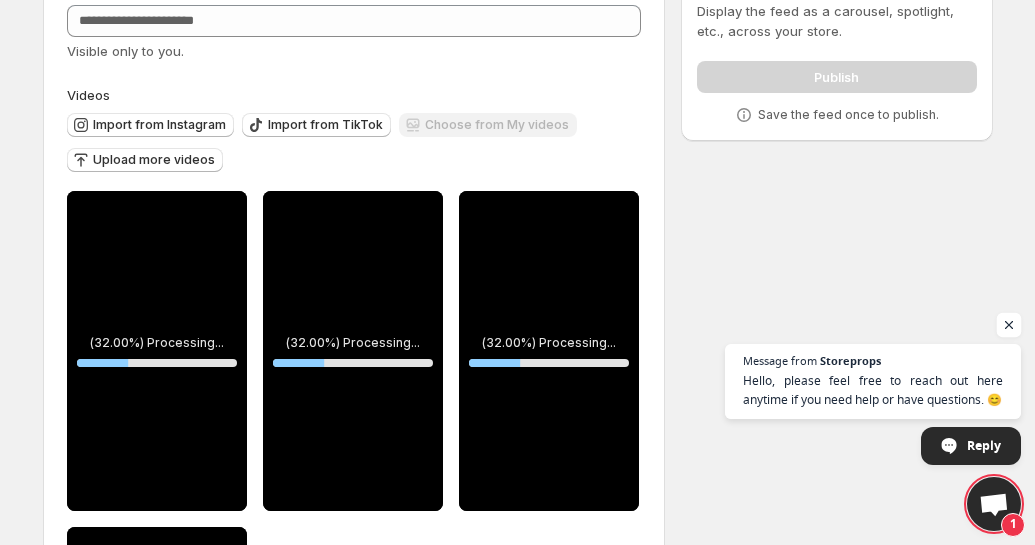 click at bounding box center (1009, 325) 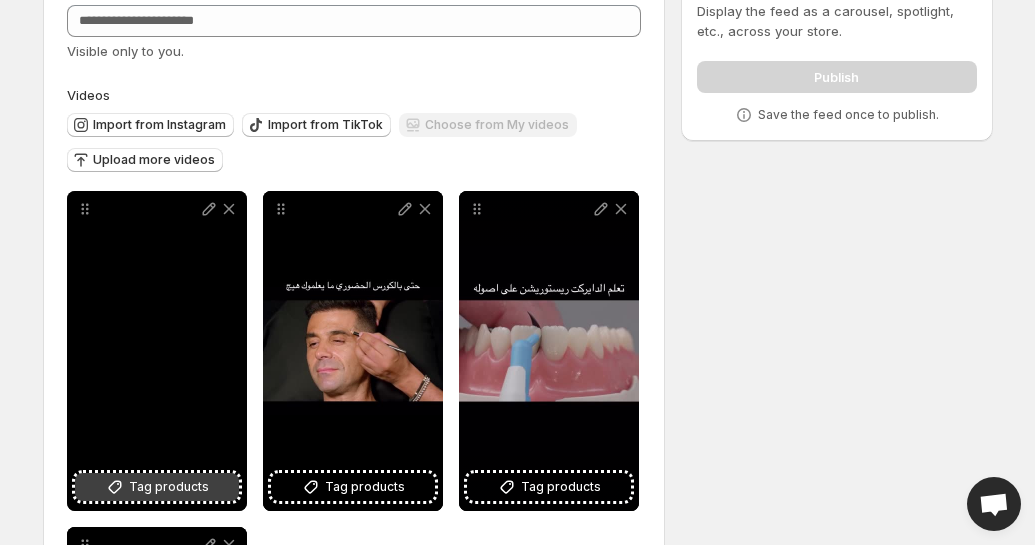 click on "Tag products" at bounding box center [169, 487] 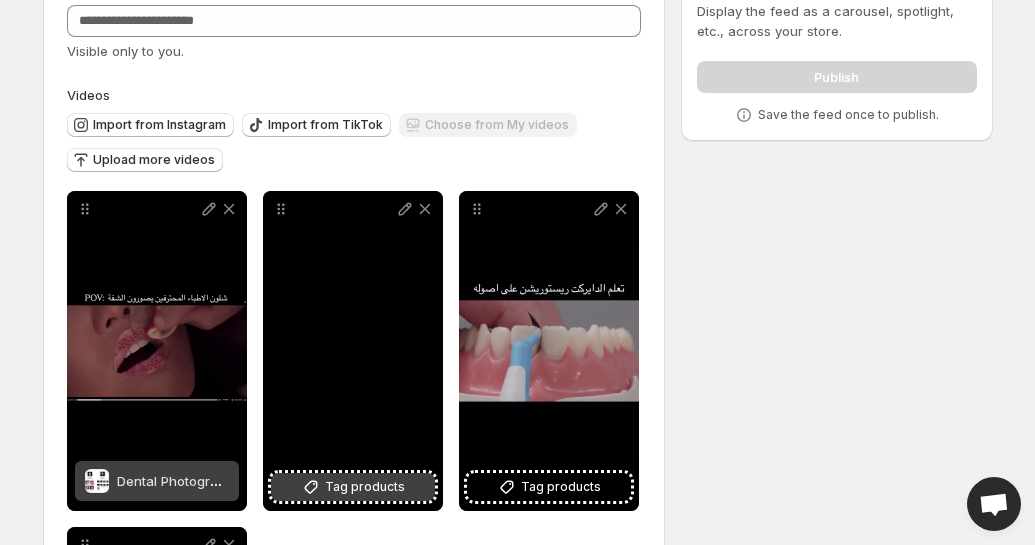 click on "Tag products" at bounding box center [365, 487] 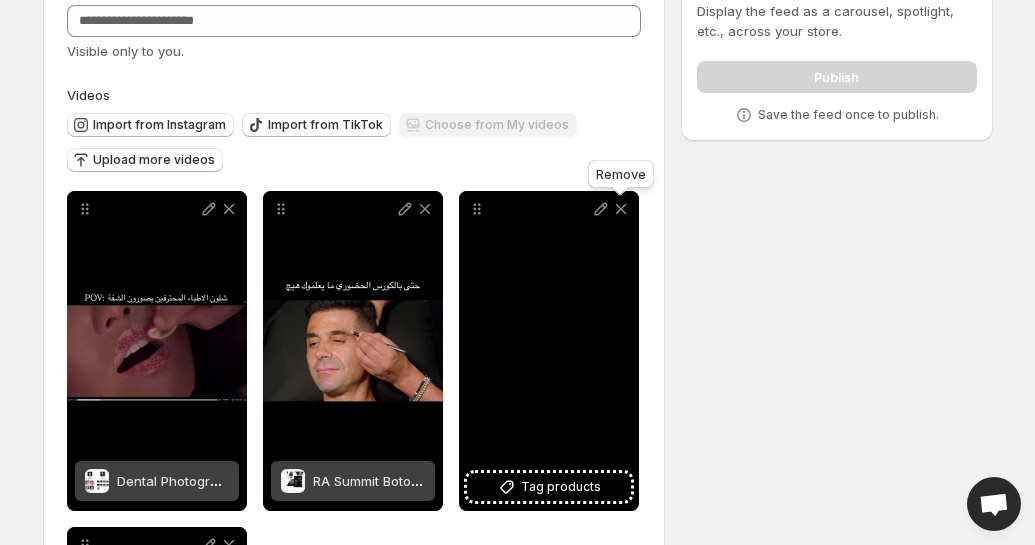 click 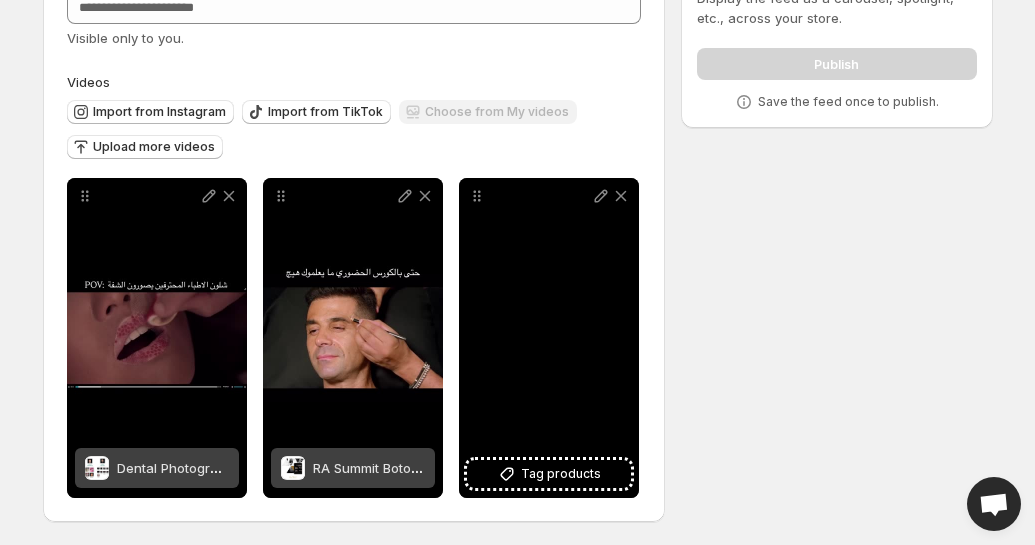 scroll, scrollTop: 133, scrollLeft: 0, axis: vertical 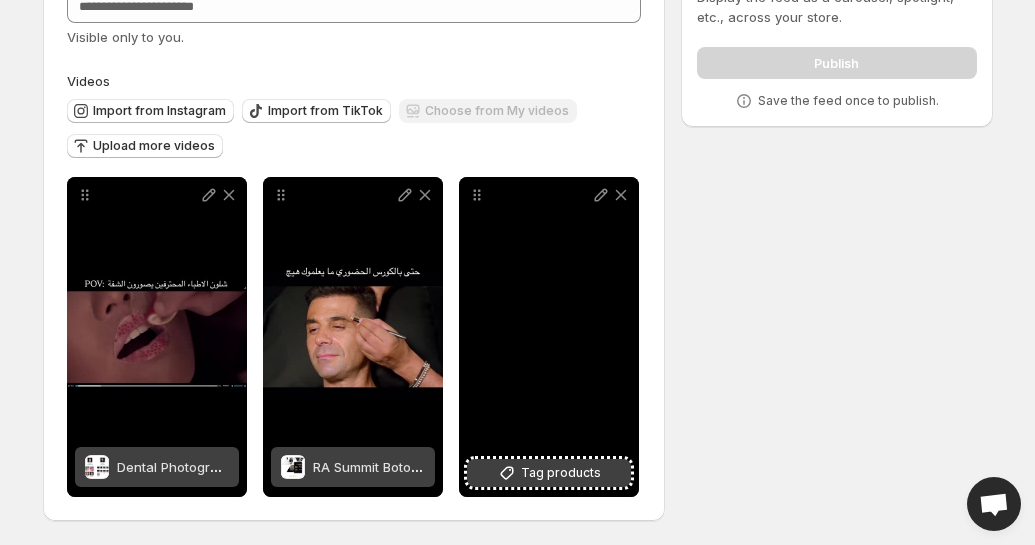 click on "Tag products" at bounding box center (561, 473) 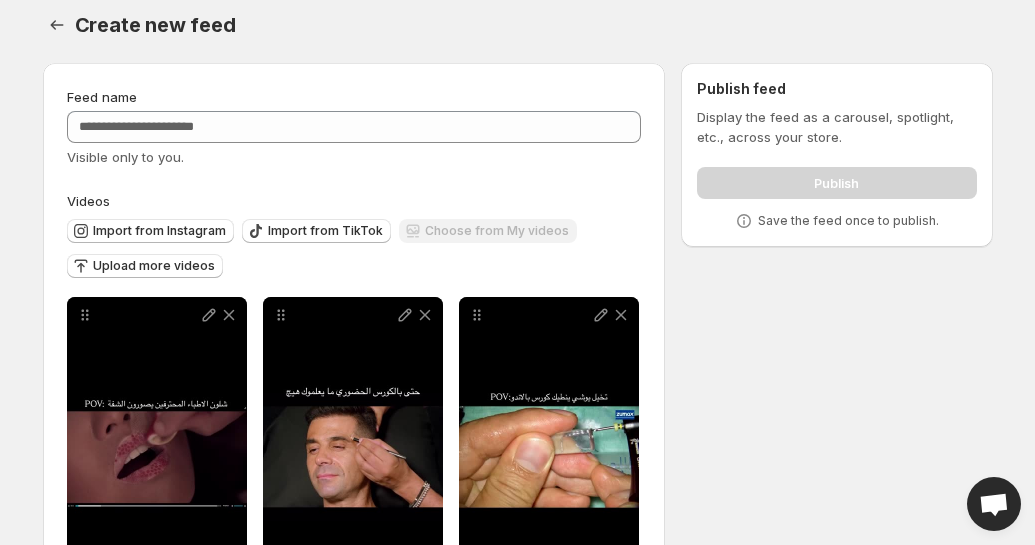 scroll, scrollTop: 0, scrollLeft: 0, axis: both 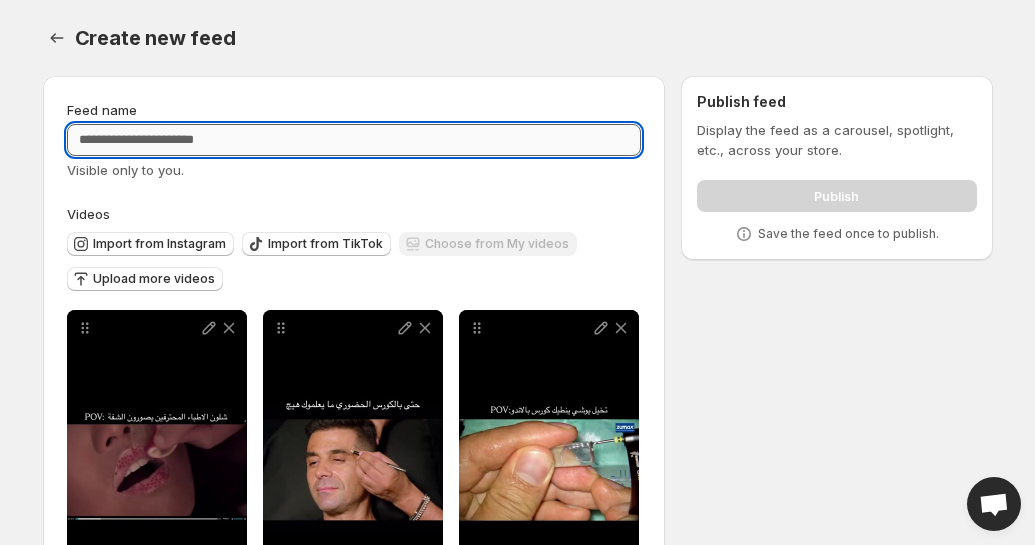click on "Feed name" at bounding box center [354, 140] 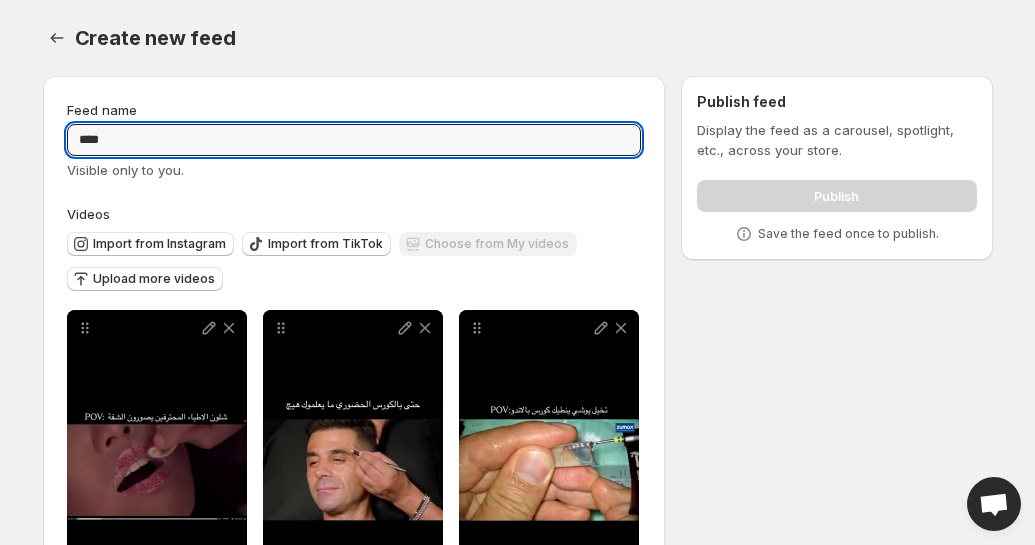 type on "****" 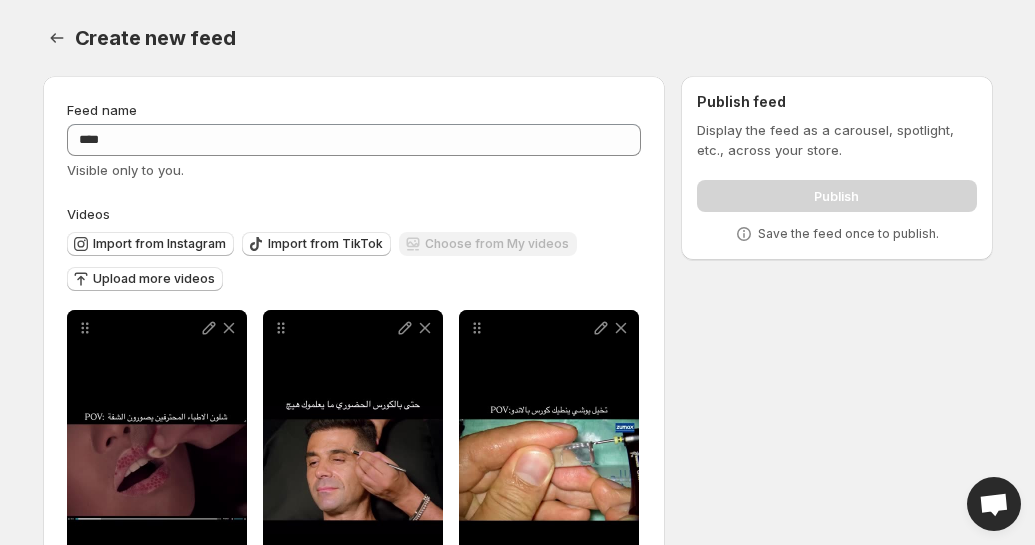 click on "Feed name **** Visible only to you. Videos Import from Instagram Import from TikTok Choose from My videos Upload more videos Dental Photography (2 Courses) Save Cancel Video title File extension (e.g., MOV, MP4) is not required. RA Summit Botox and Filler Online Course - Raj Acquilla (With 2024 Updates) Save Cancel Video title File extension (e.g., MOV, MP4) is not required. Innovations in Endodontics:  the art of non-surgical retreatment Optimizing endodontic retreatment: latest protocols and instrumentation advances Save Cancel Video title File extension (e.g., MOV, MP4) is not required.
To pick up a draggable item, press the space bar.
While dragging, use the arrow keys to move the item.
Press space again to drop the item in its new position, or press escape to cancel.
Publish feed Display the feed as a carousel, spotlight, etc., across your store. Publish Save the feed once to publish." at bounding box center [510, 369] 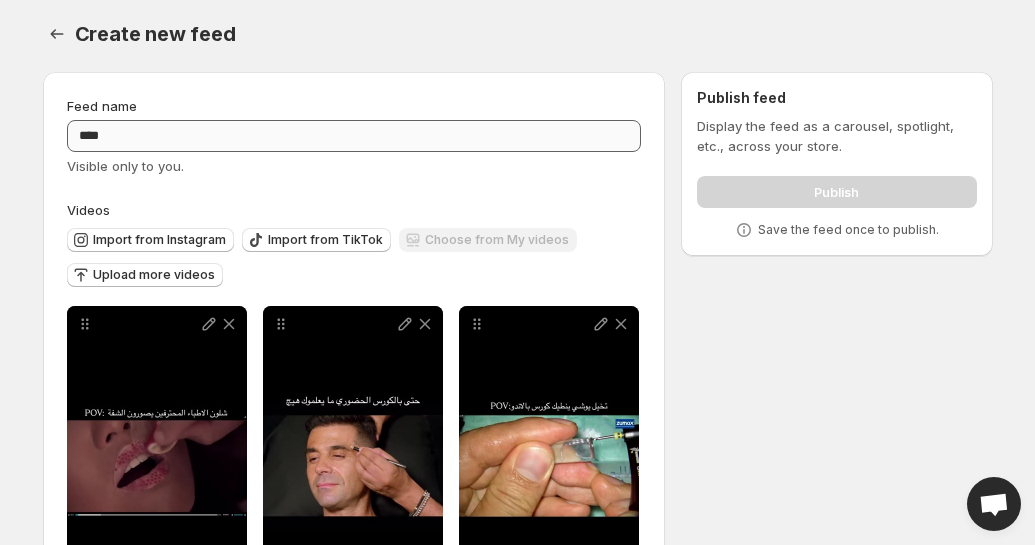 scroll, scrollTop: 0, scrollLeft: 0, axis: both 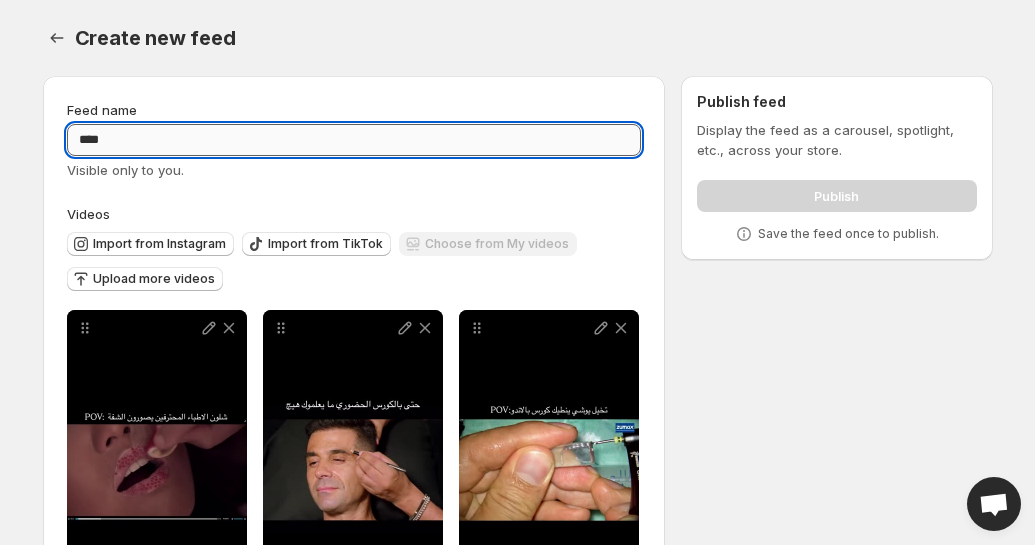click on "****" at bounding box center [354, 140] 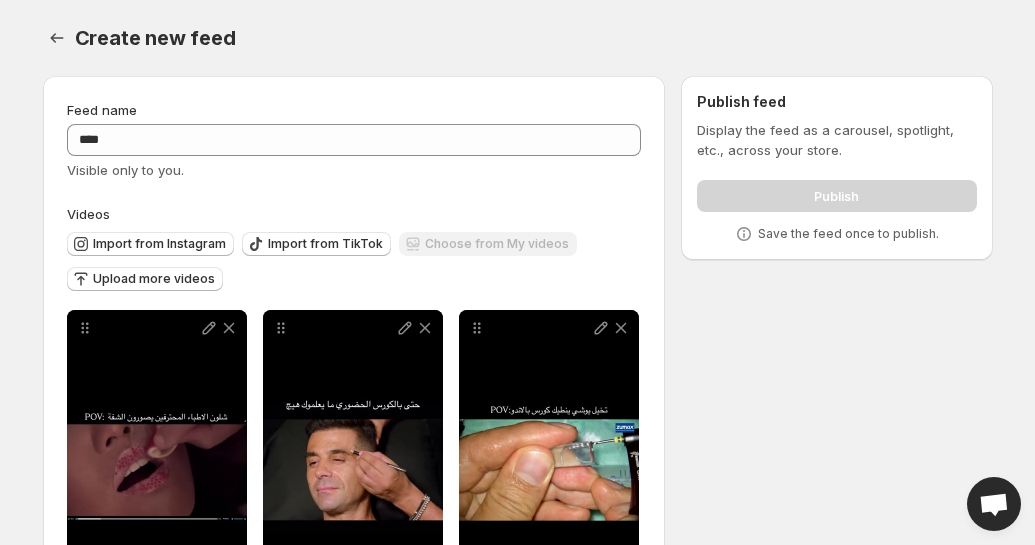 click on "Feed name **** Visible only to you. Videos Import from Instagram Import from TikTok Choose from My videos Upload more videos Dental Photography (2 Courses) Save Cancel Video title File extension (e.g., MOV, MP4) is not required. RA Summit Botox and Filler Online Course - Raj Acquilla (With 2024 Updates) Save Cancel Video title File extension (e.g., MOV, MP4) is not required. Innovations in Endodontics:  the art of non-surgical retreatment Optimizing endodontic retreatment: latest protocols and instrumentation advances Save Cancel Video title File extension (e.g., MOV, MP4) is not required.
To pick up a draggable item, press the space bar.
While dragging, use the arrow keys to move the item.
Press space again to drop the item in its new position, or press escape to cancel.
Publish feed Display the feed as a carousel, spotlight, etc., across your store. Publish Save the feed once to publish." at bounding box center [510, 369] 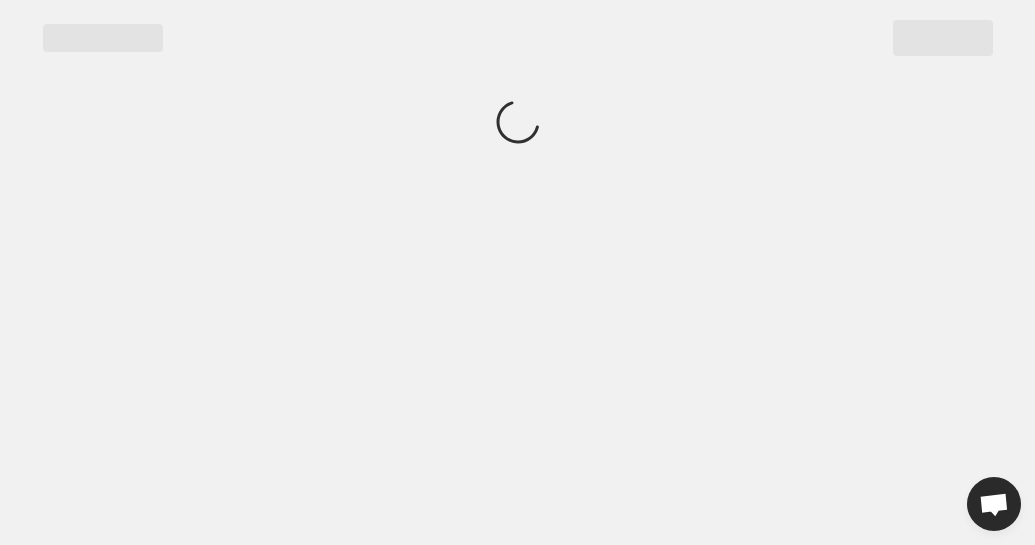 scroll, scrollTop: 0, scrollLeft: 0, axis: both 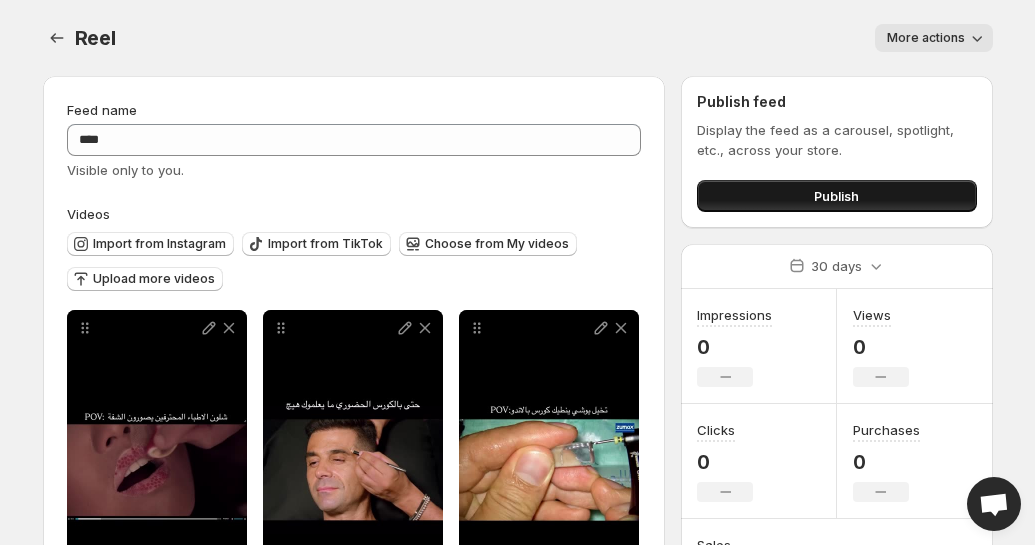 click on "Publish" at bounding box center [836, 196] 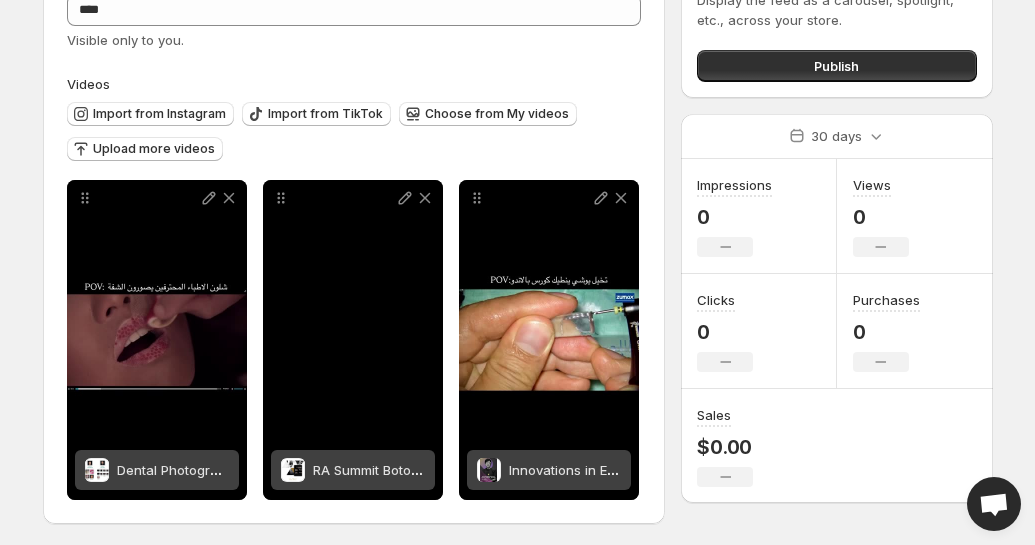 scroll, scrollTop: 133, scrollLeft: 0, axis: vertical 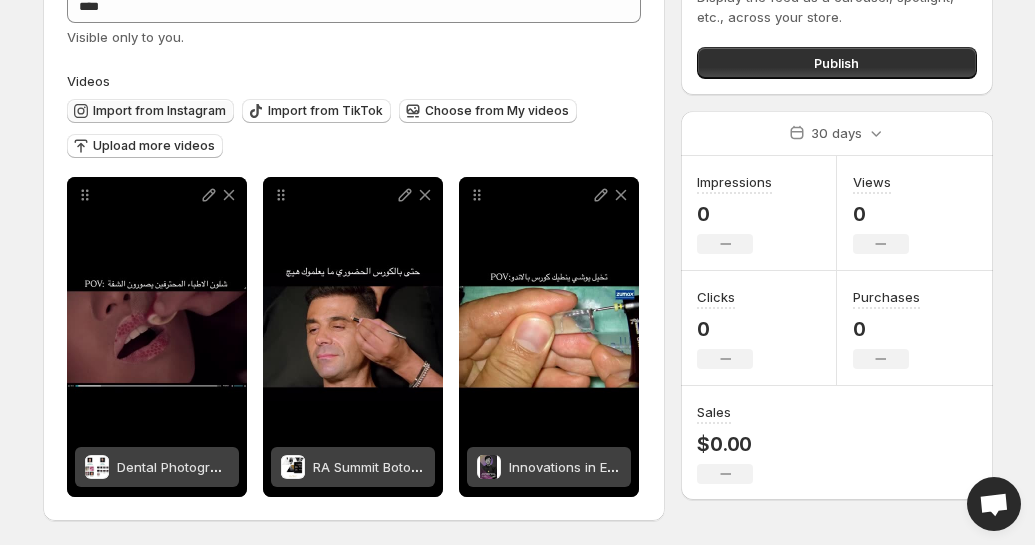 click on "Import from Instagram" at bounding box center [159, 111] 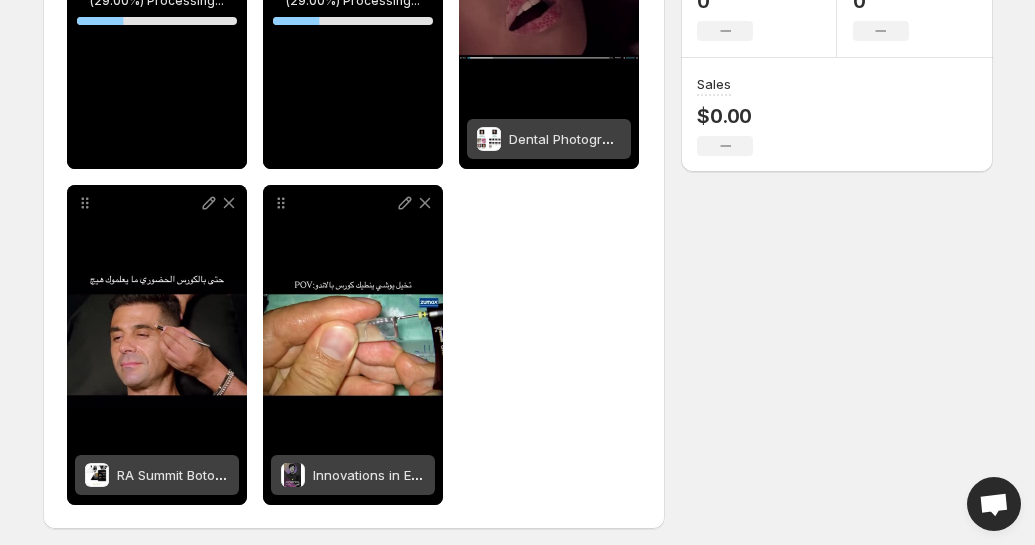 scroll, scrollTop: 469, scrollLeft: 0, axis: vertical 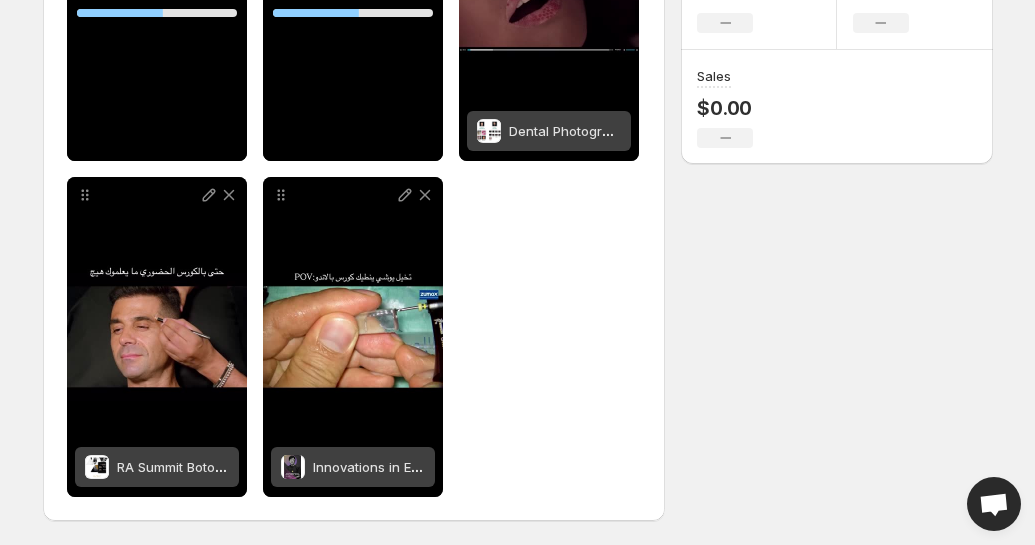 click on "Class II ( 53.64 %) Processing... 53.64144217974629 % Save Cancel Video title ******** File extension (e.g., MOV, MP4) is not required. ( 53.64 %) Processing... 53.64144217974629 % Save Cancel Video title File extension (e.g., MOV, MP4) is not required. Dental Photography (2 Courses) Save Cancel Video title File extension (e.g., MOV, MP4) is not required. RA Summit Botox and Filler Online Course - Raj Acquilla (With 2024 Updates) Save Cancel Video title File extension (e.g., MOV, MP4) is not required. Innovations in Endodontics:  the art of non-surgical retreatment Optimizing endodontic retreatment: latest protocols and instrumentation advances Save Cancel Video title File extension (e.g., MOV, MP4) is not required." at bounding box center (354, 169) 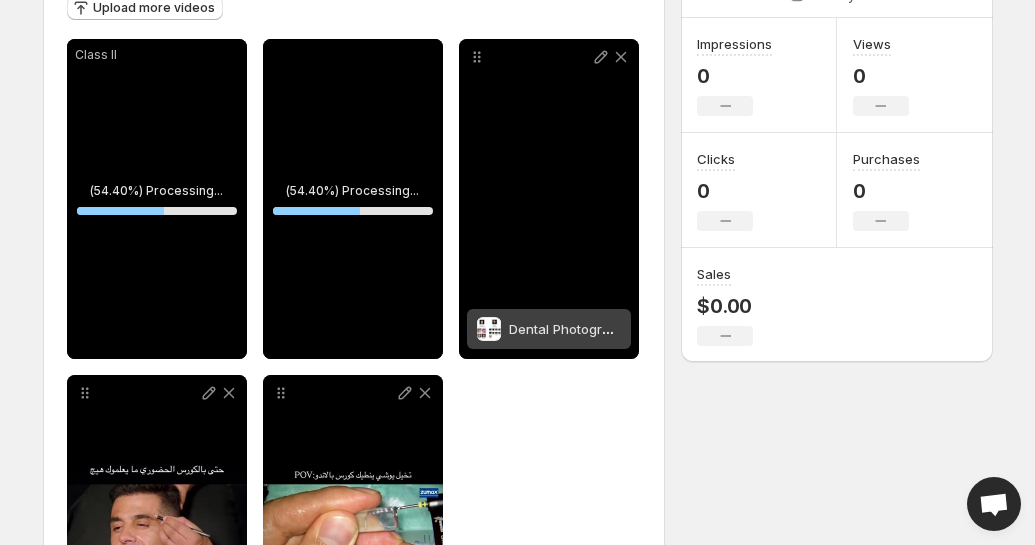 scroll, scrollTop: 269, scrollLeft: 0, axis: vertical 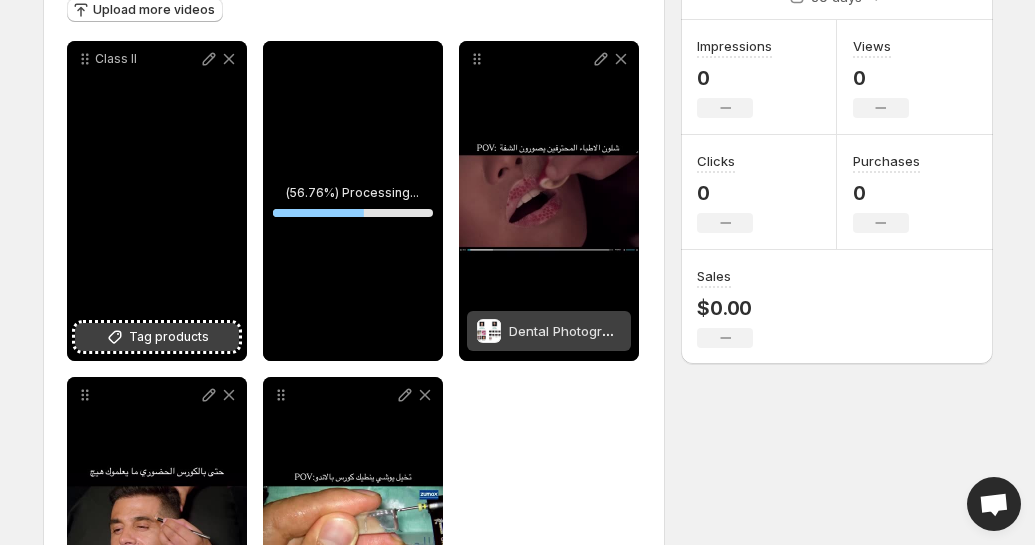 click on "Tag products" at bounding box center [169, 337] 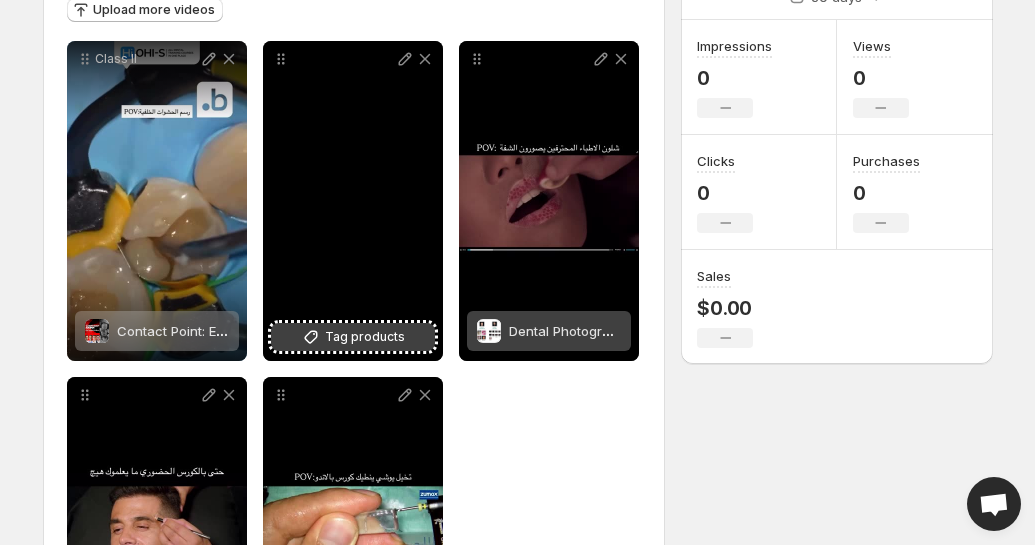 click on "Tag products" at bounding box center [365, 337] 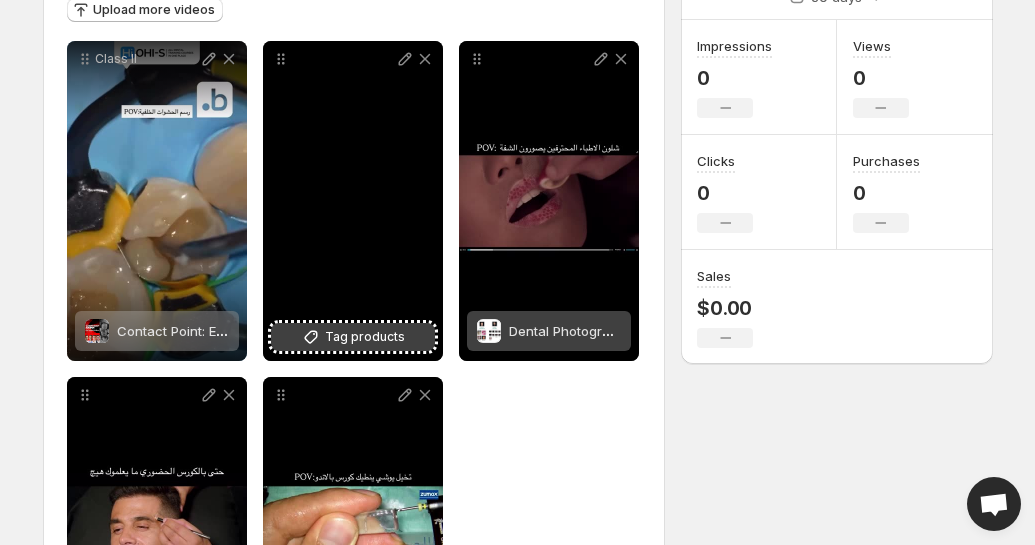 click on "Tag products" at bounding box center [365, 337] 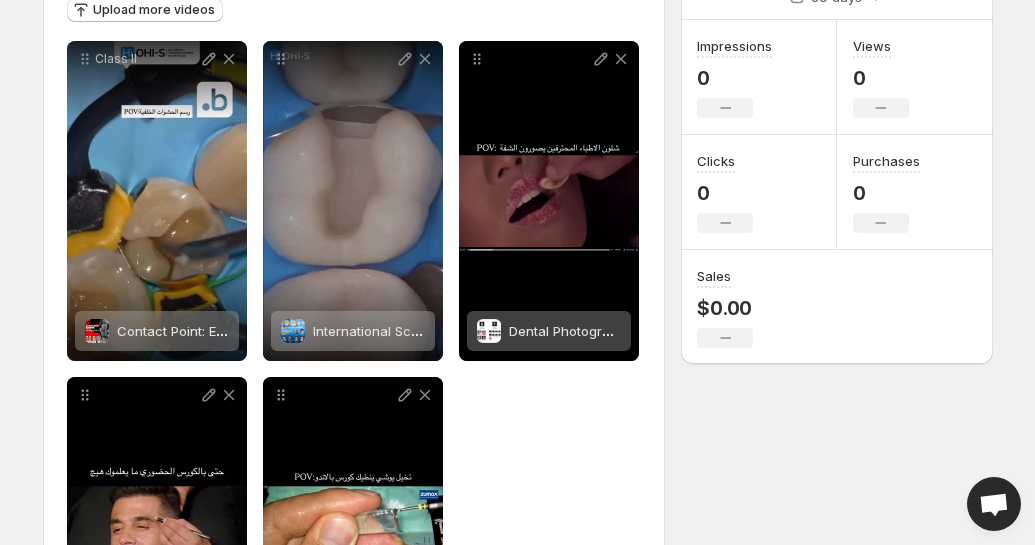 scroll, scrollTop: 0, scrollLeft: 0, axis: both 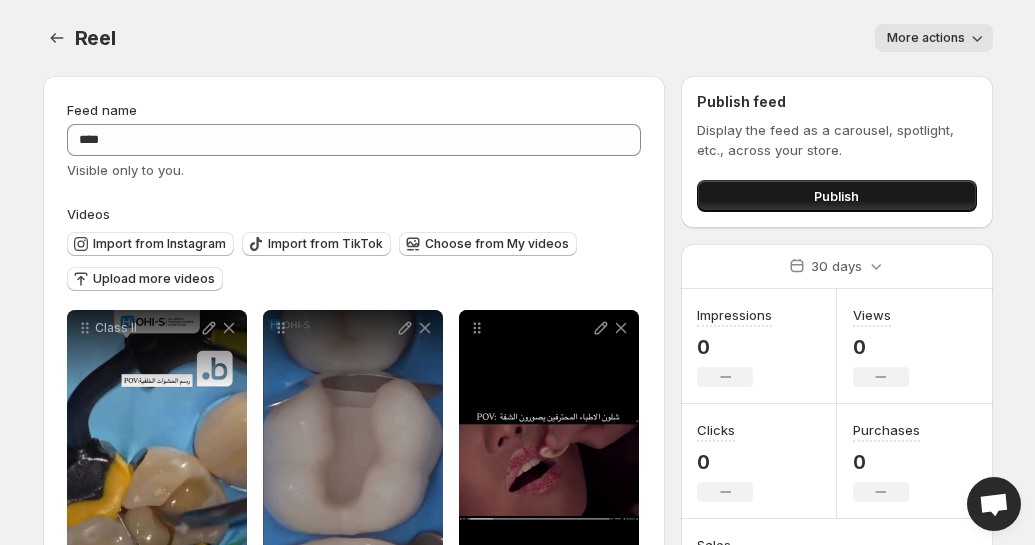 click on "Publish" at bounding box center (836, 196) 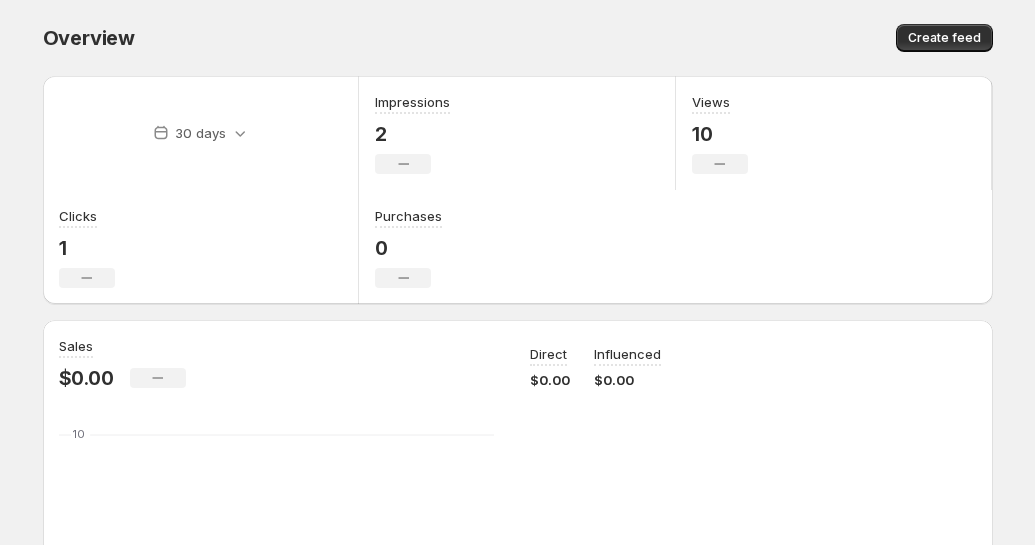 scroll, scrollTop: 0, scrollLeft: 0, axis: both 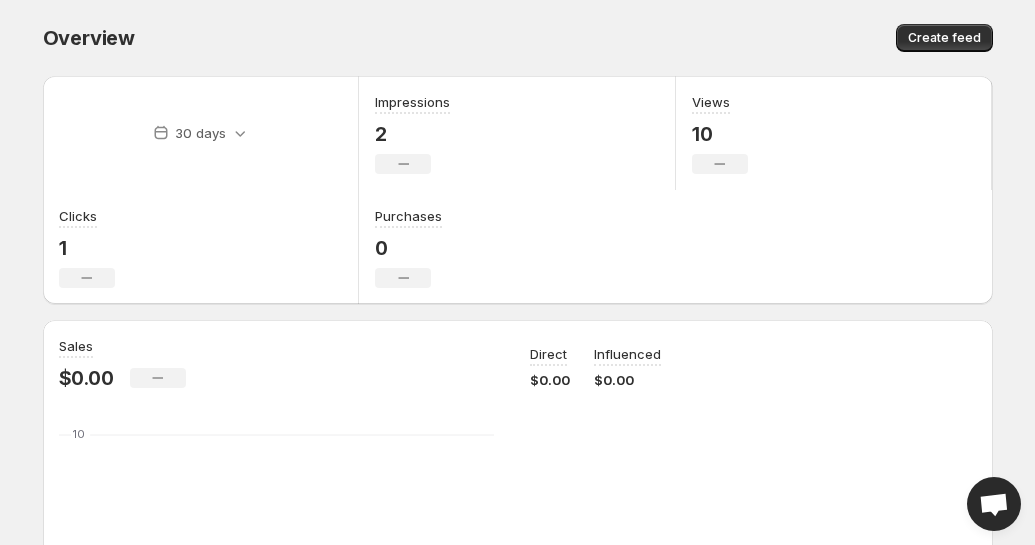click on "Impressions 2 No change" at bounding box center (517, 133) 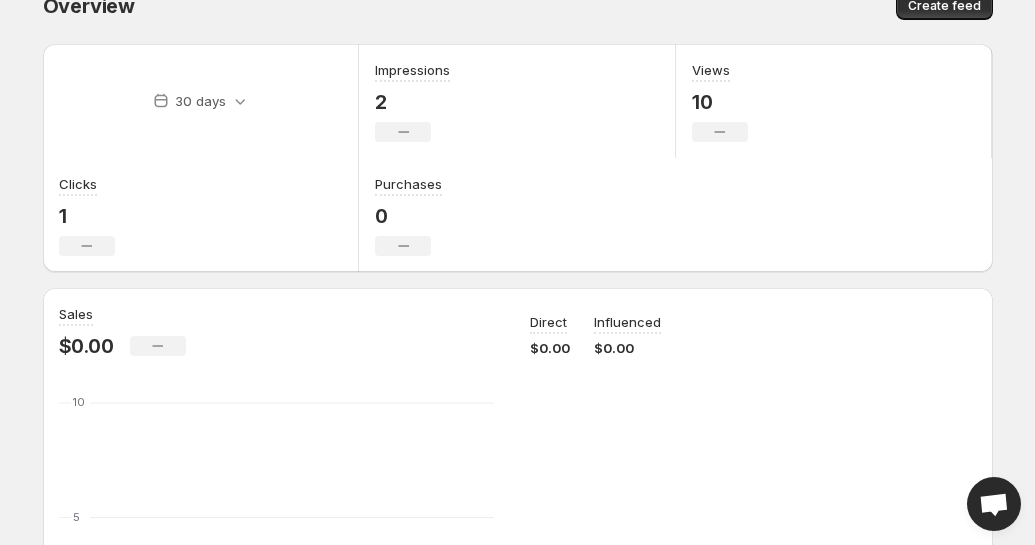 scroll, scrollTop: 0, scrollLeft: 0, axis: both 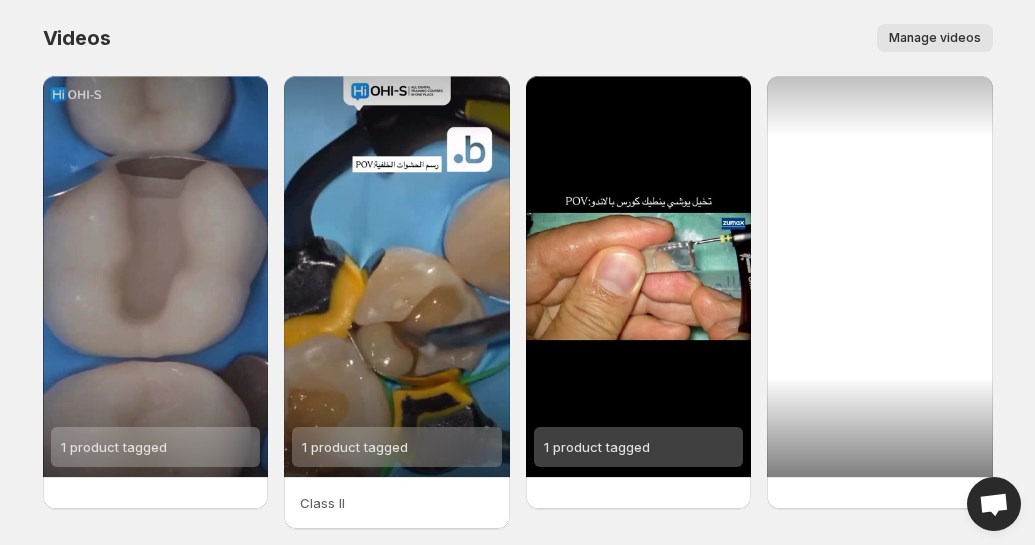 click at bounding box center [880, 276] 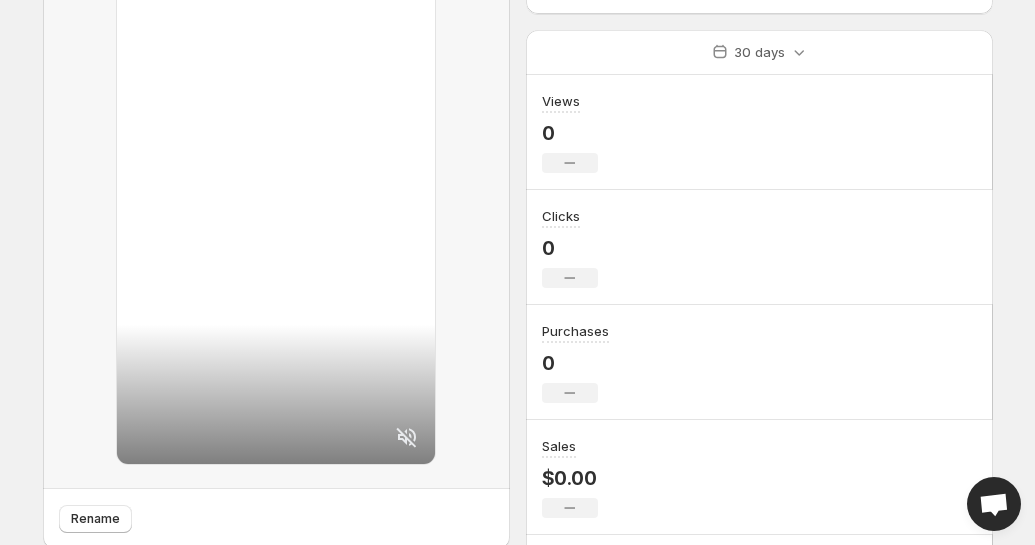 scroll, scrollTop: 262, scrollLeft: 0, axis: vertical 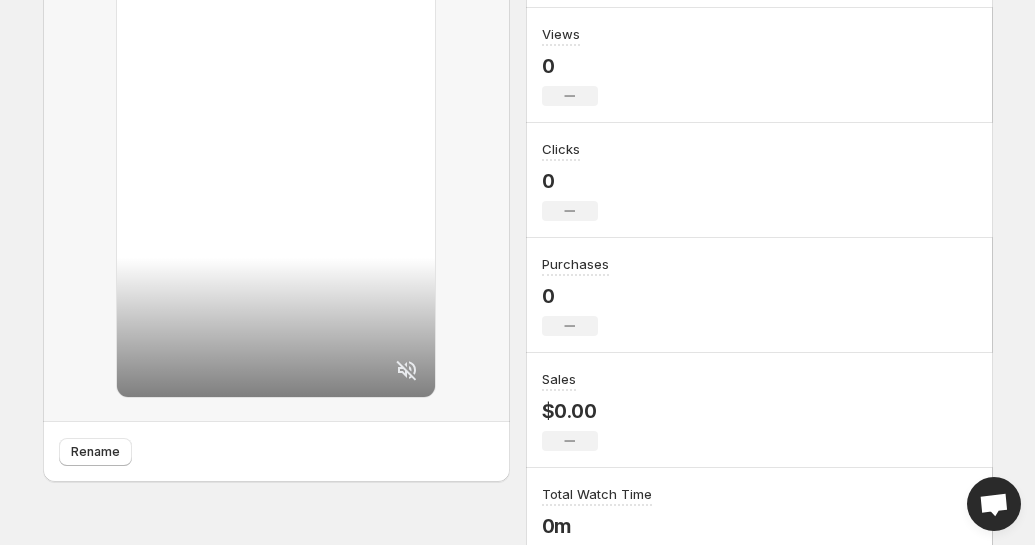 click on "Delete video" at bounding box center (93, 726) 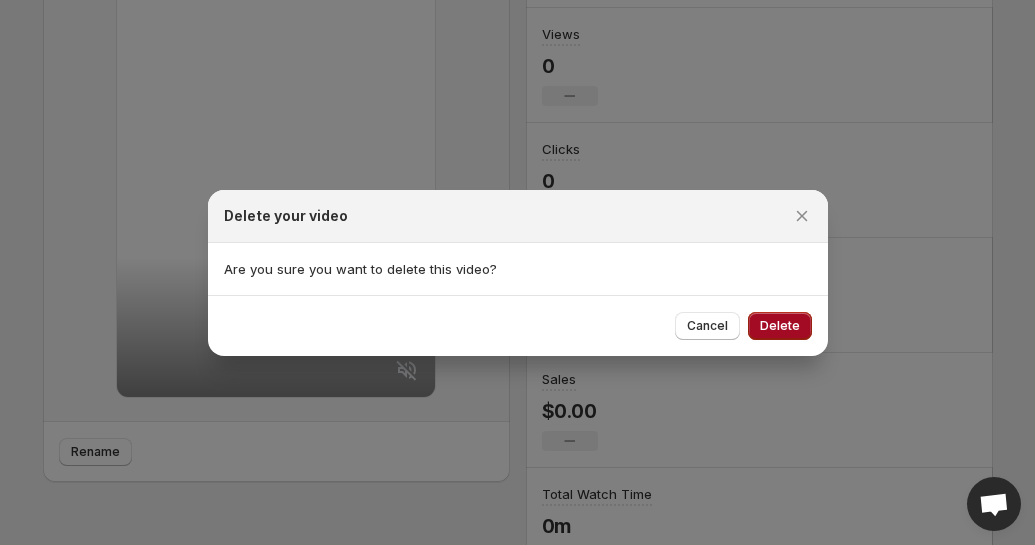 click on "Delete" at bounding box center [780, 326] 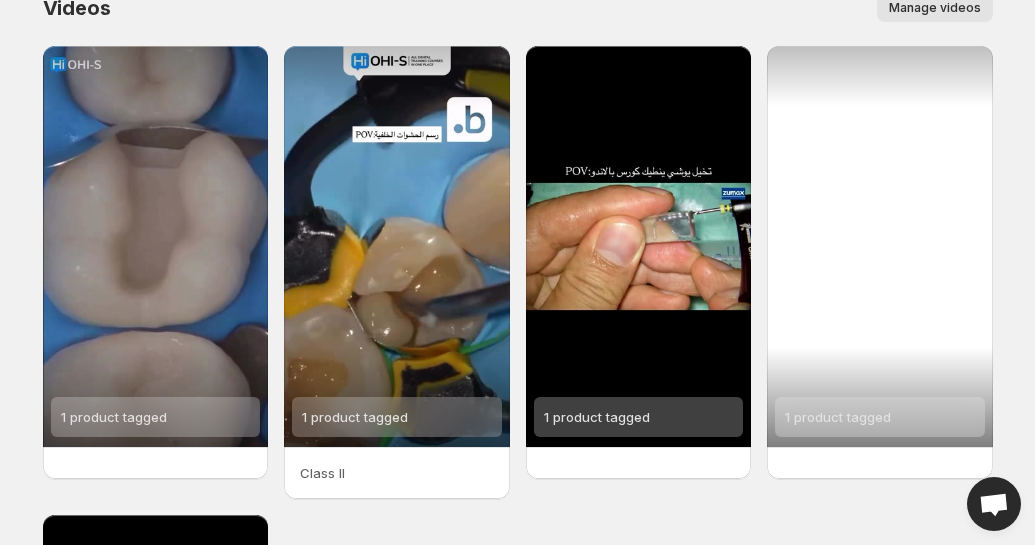 scroll, scrollTop: 0, scrollLeft: 0, axis: both 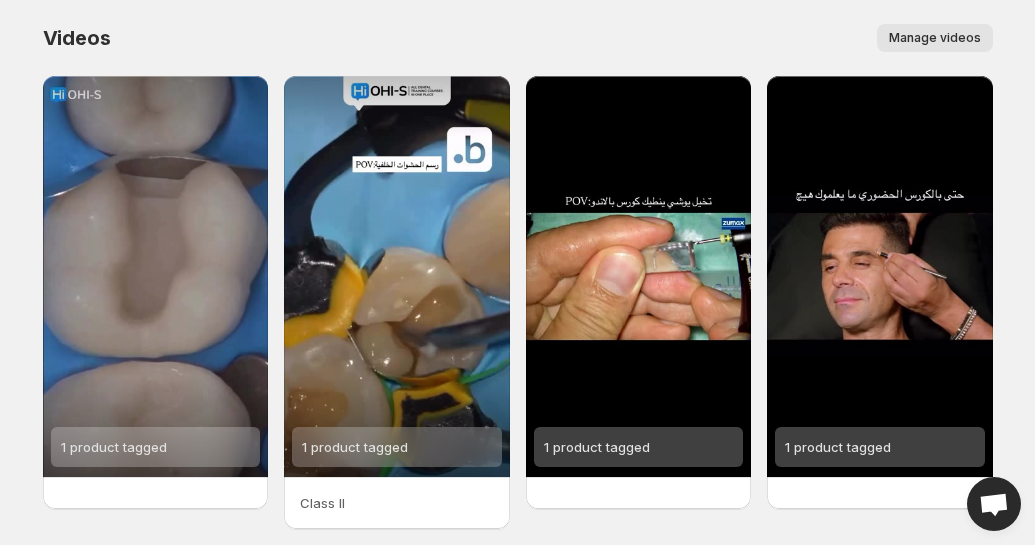 click on "Manage videos" at bounding box center (935, 38) 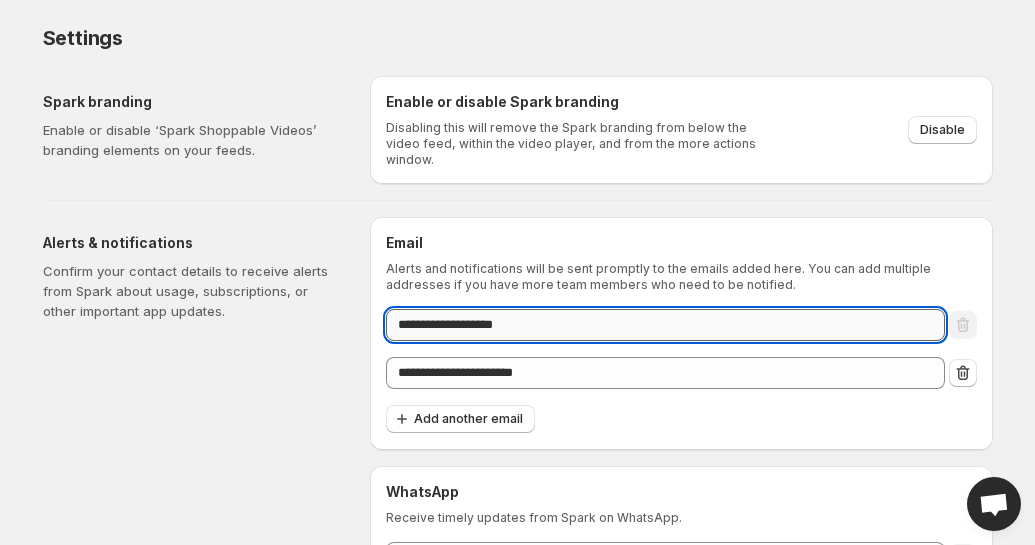 click on "**********" at bounding box center [665, 325] 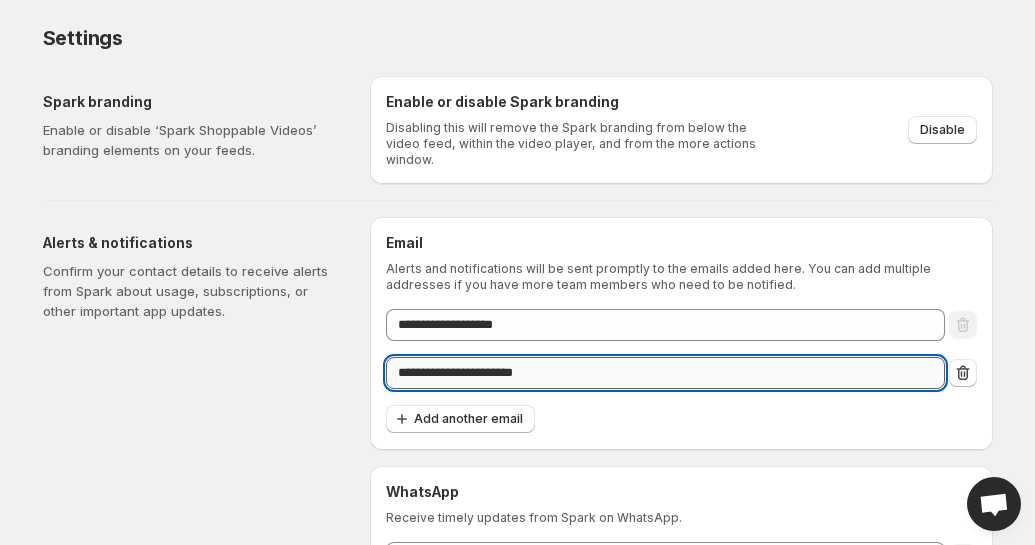 click on "**********" at bounding box center (665, 373) 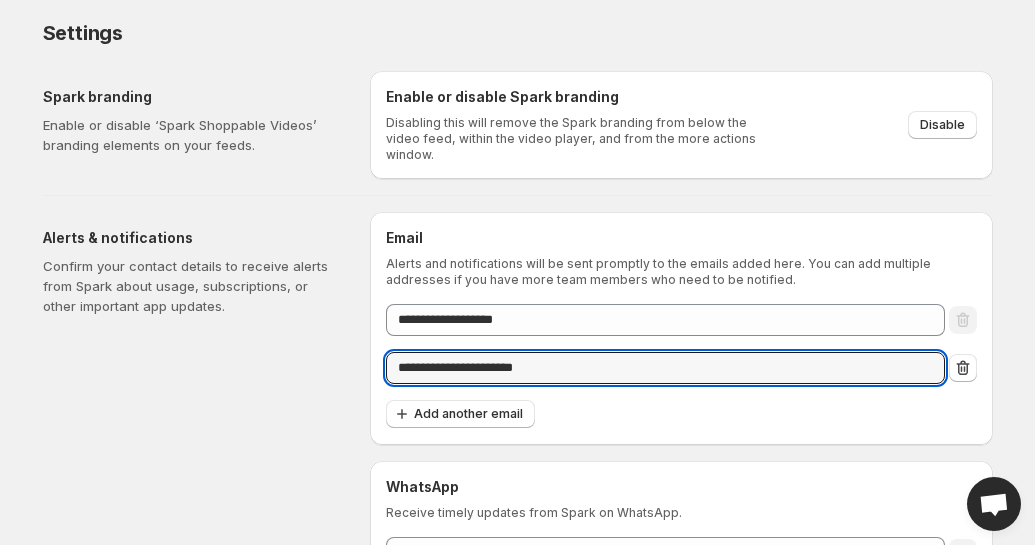 scroll, scrollTop: 0, scrollLeft: 0, axis: both 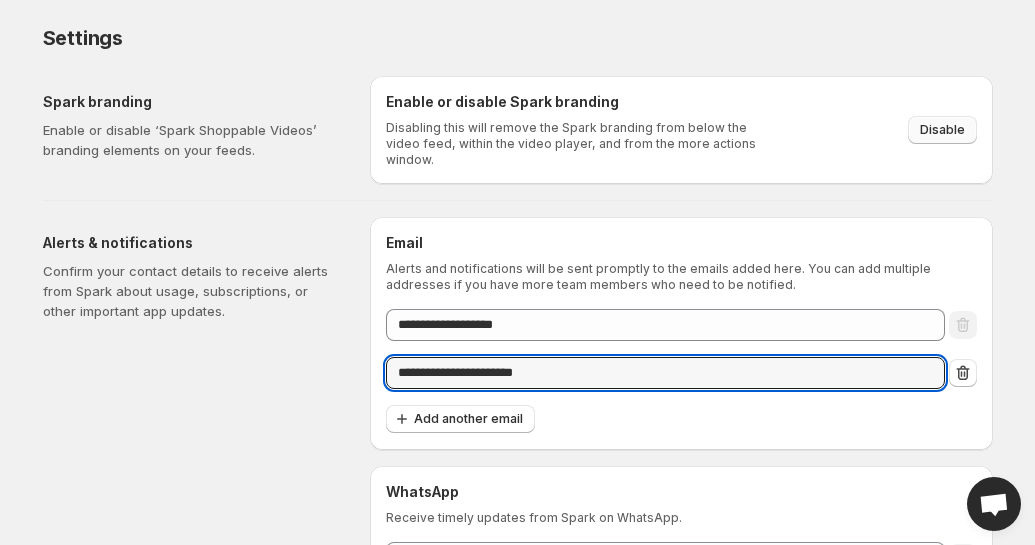 click on "Disable" at bounding box center [942, 130] 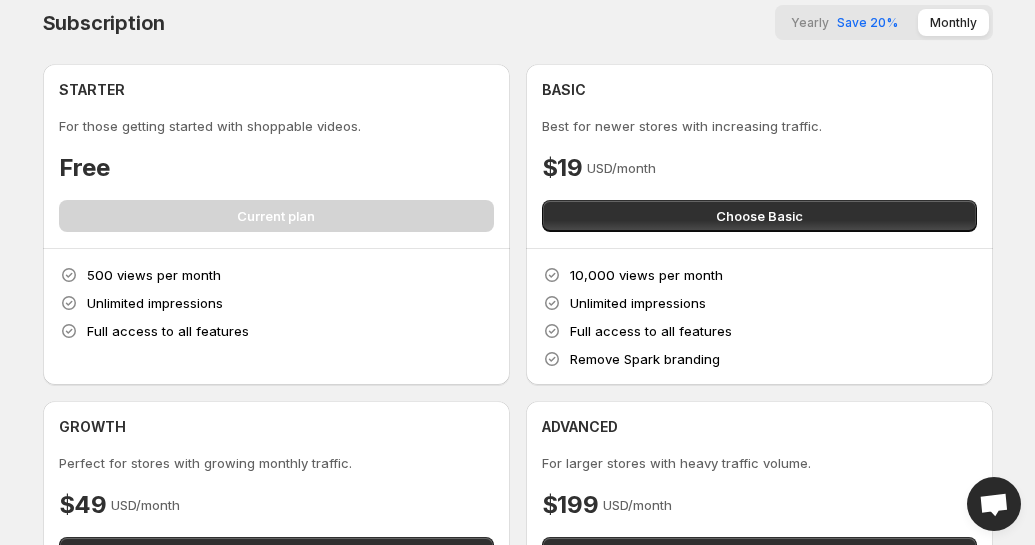 scroll, scrollTop: 0, scrollLeft: 0, axis: both 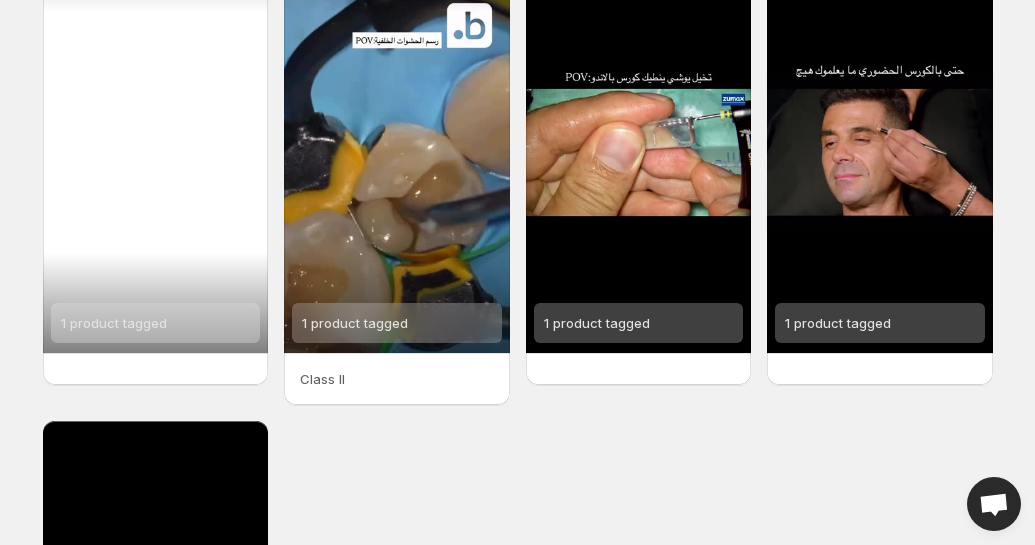 click on "1 product tagged" at bounding box center (156, 152) 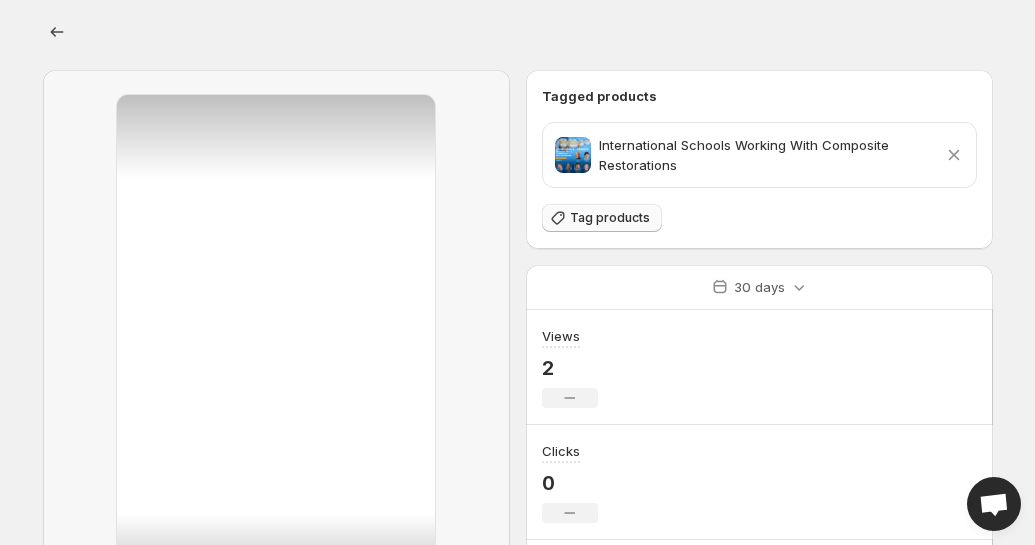 scroll, scrollTop: 0, scrollLeft: 0, axis: both 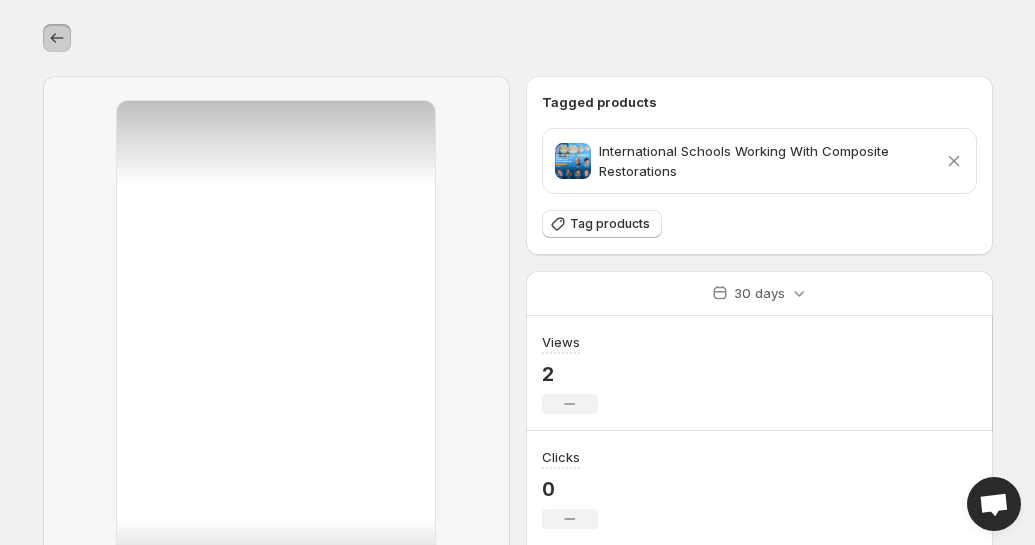 click at bounding box center [57, 38] 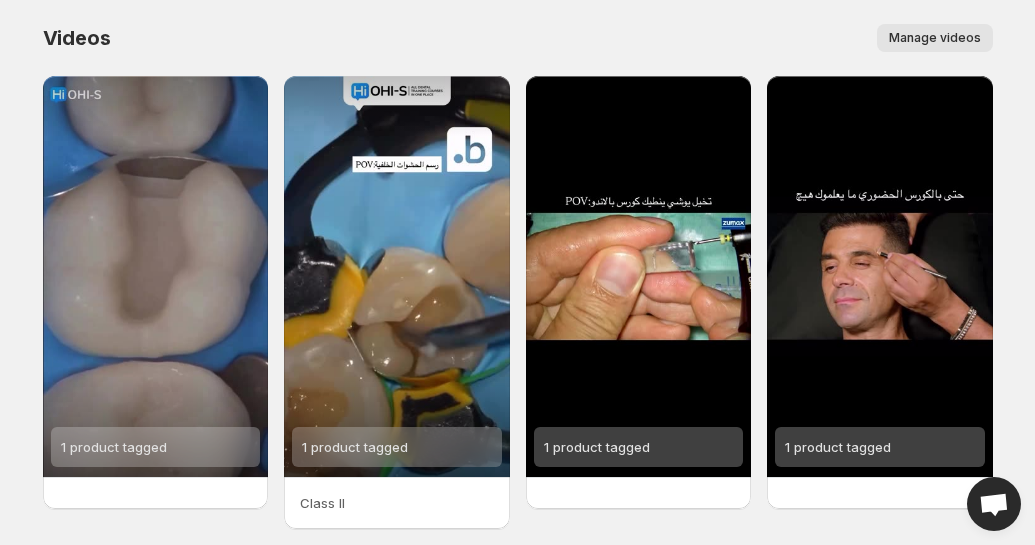 click on "Manage videos" at bounding box center (935, 38) 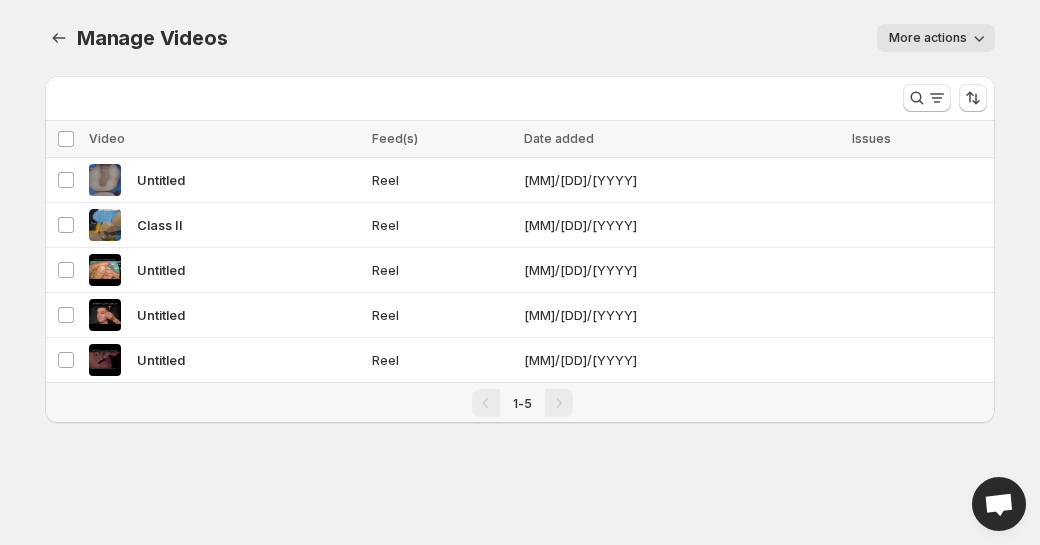 click on "More actions" at bounding box center [928, 38] 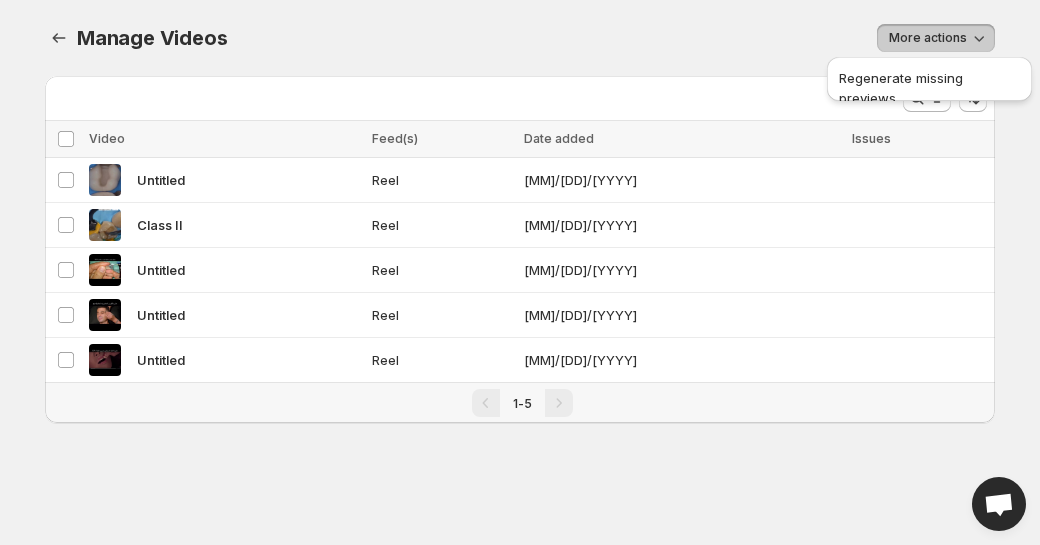 click on "Manage Videos. This page is ready Manage Videos More actions More actions More actions" at bounding box center [520, 38] 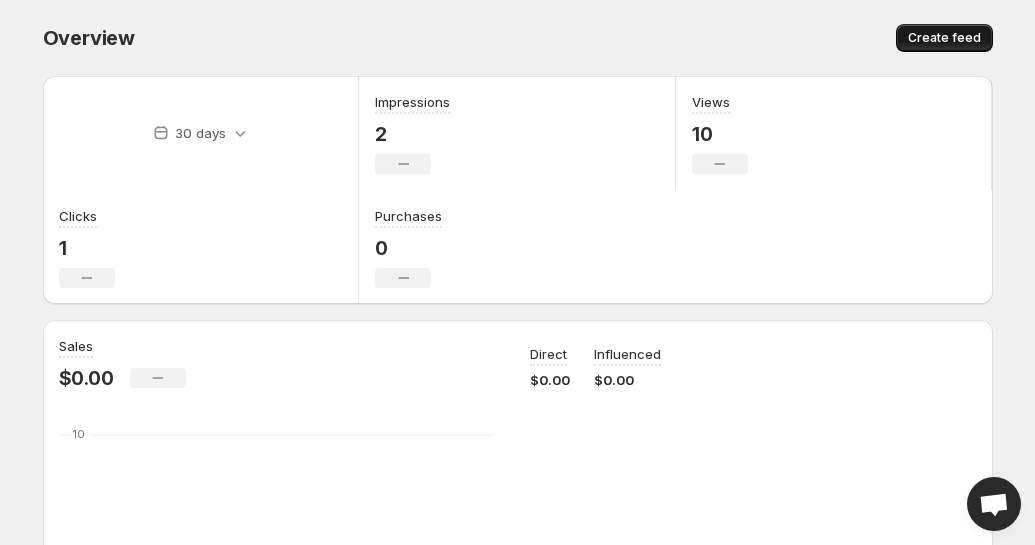 click on "Create feed" at bounding box center [944, 38] 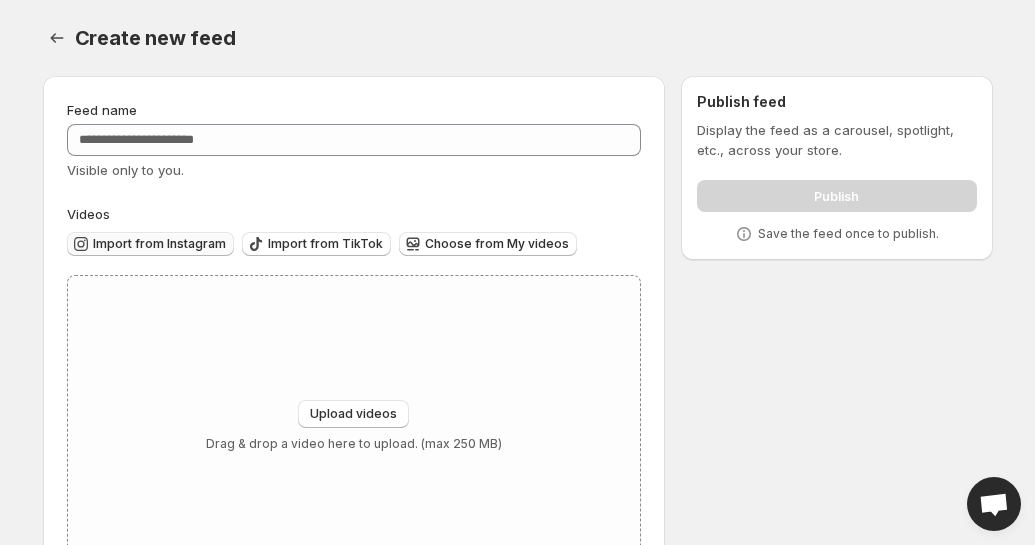 click on "Import from Instagram" at bounding box center [159, 244] 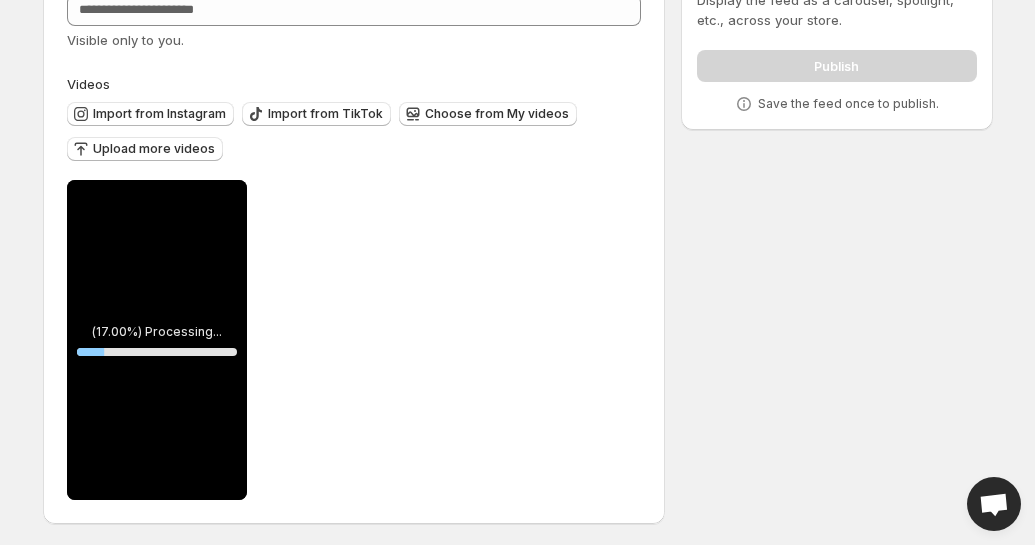 scroll, scrollTop: 133, scrollLeft: 0, axis: vertical 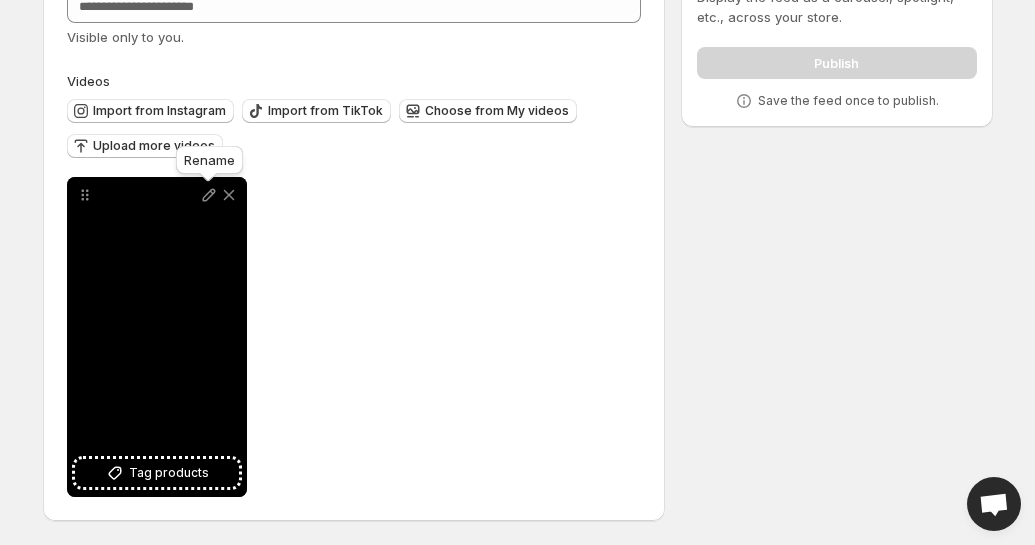 click 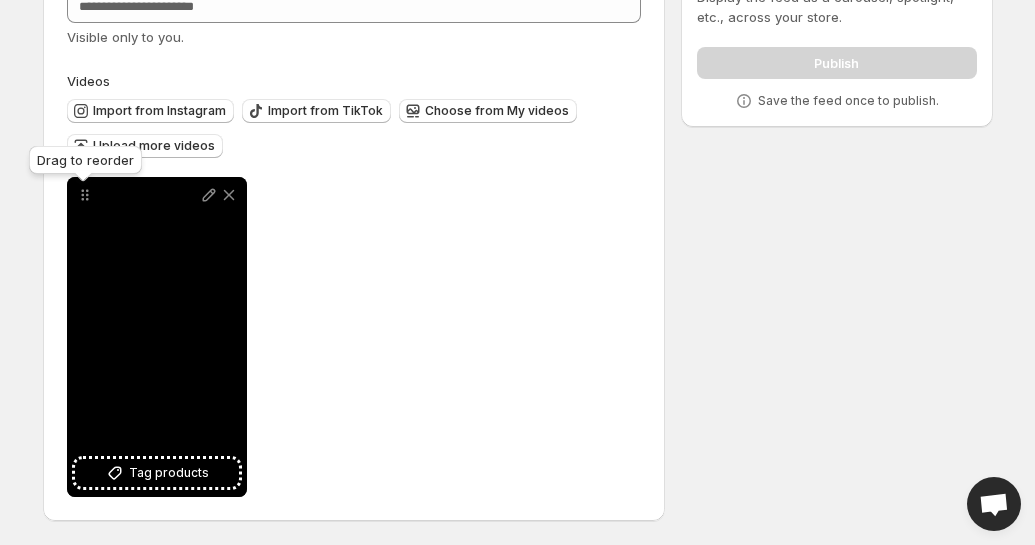click 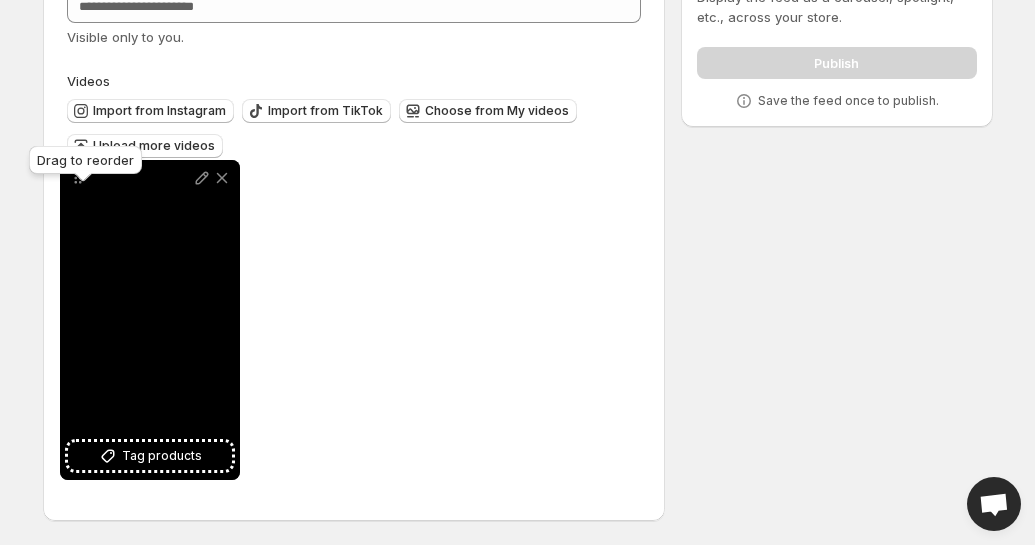 drag, startPoint x: 82, startPoint y: 196, endPoint x: 93, endPoint y: 203, distance: 13.038404 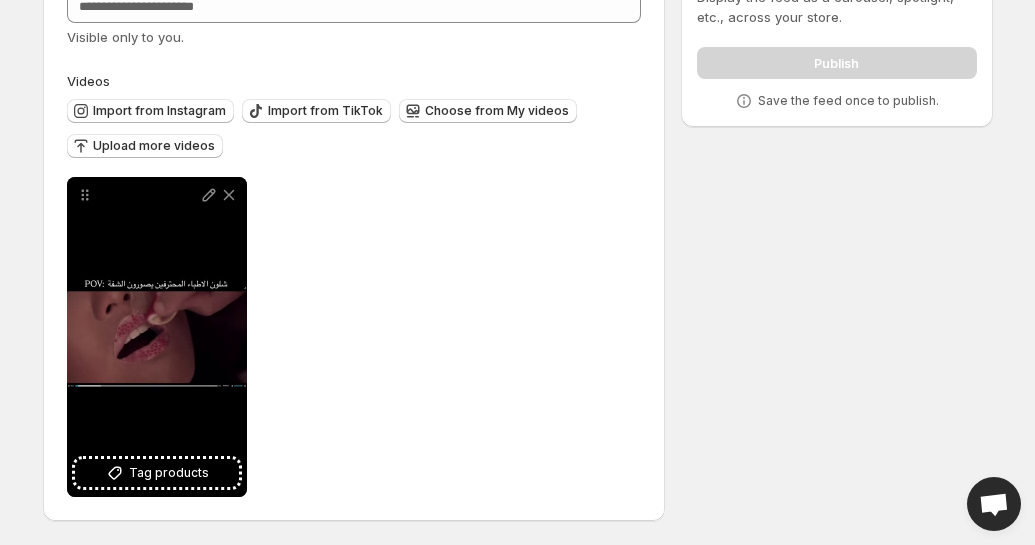 click on "Tag products Save Cancel Video title File extension (e.g., MOV, MP4) is not required.
To pick up a draggable item, press the space bar.
While dragging, use the arrow keys to move the item.
Press space again to drop the item in its new position, or press escape to cancel.
Draggable item [UUID] was dropped over droppable area [UUID]" at bounding box center [354, 337] 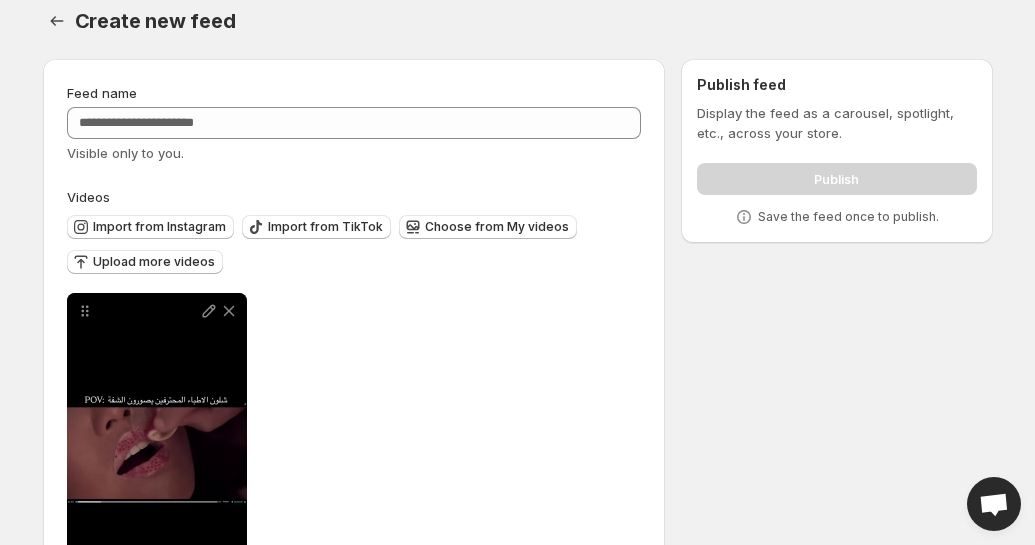 scroll, scrollTop: 0, scrollLeft: 0, axis: both 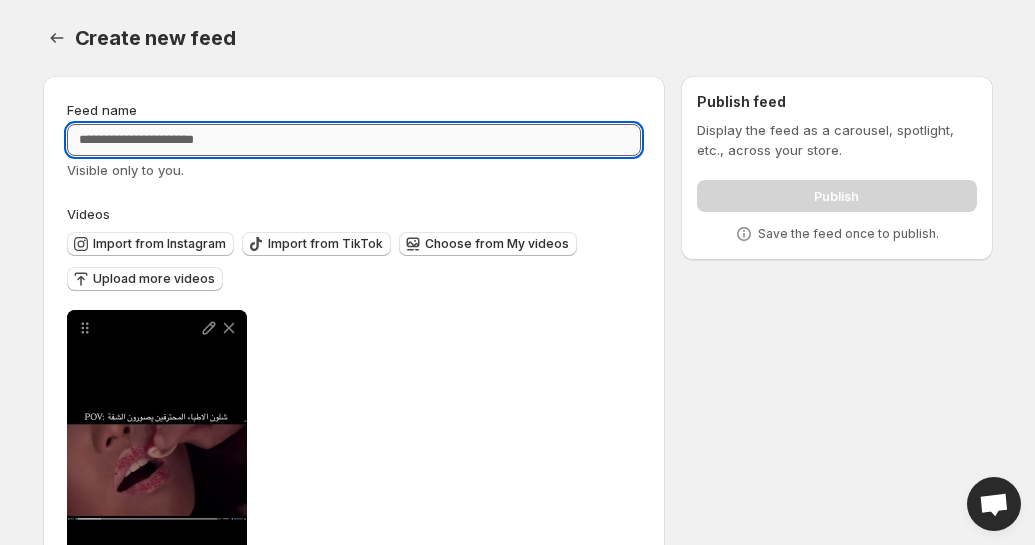 click on "Feed name" at bounding box center (354, 140) 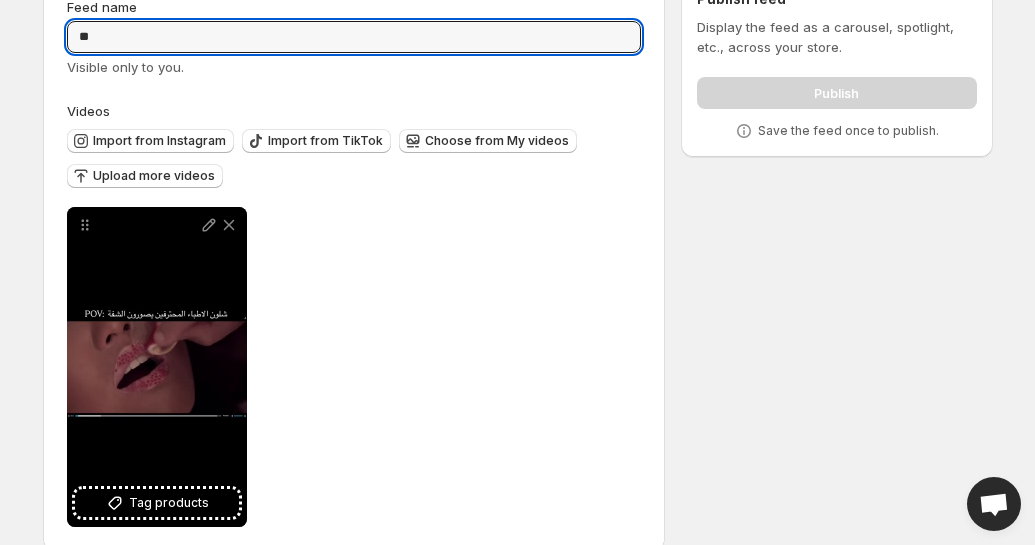 scroll, scrollTop: 133, scrollLeft: 0, axis: vertical 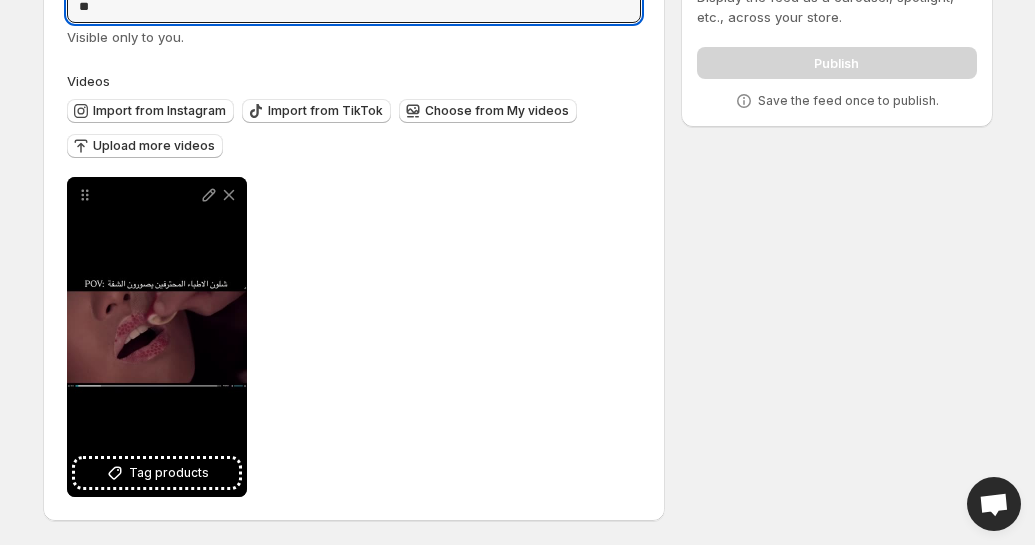 type on "**" 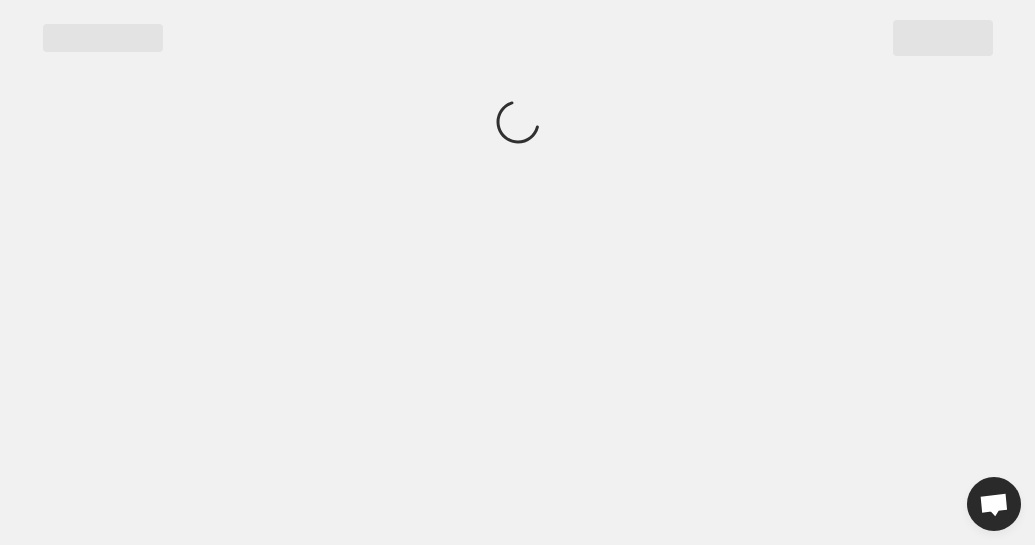 scroll, scrollTop: 0, scrollLeft: 0, axis: both 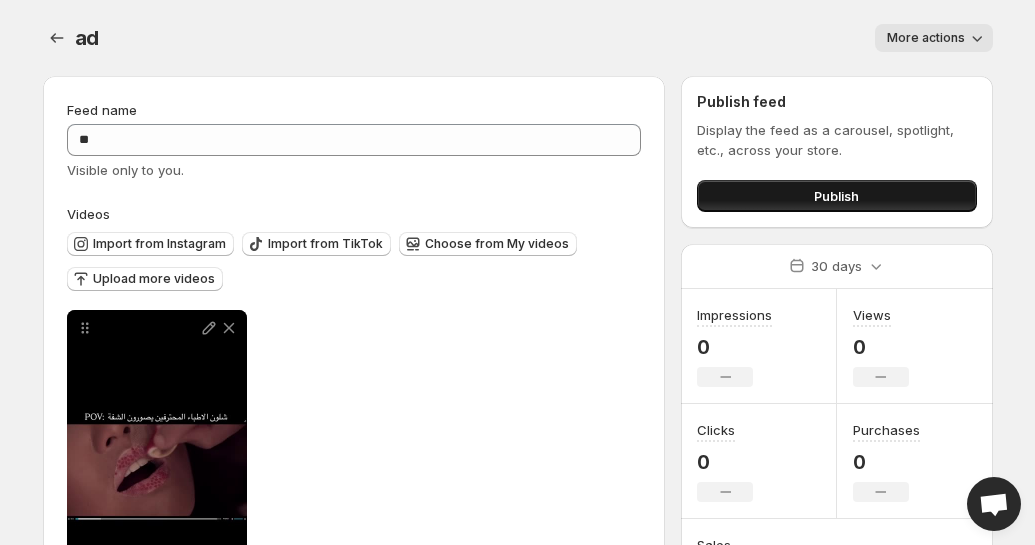 click on "Publish" at bounding box center (836, 196) 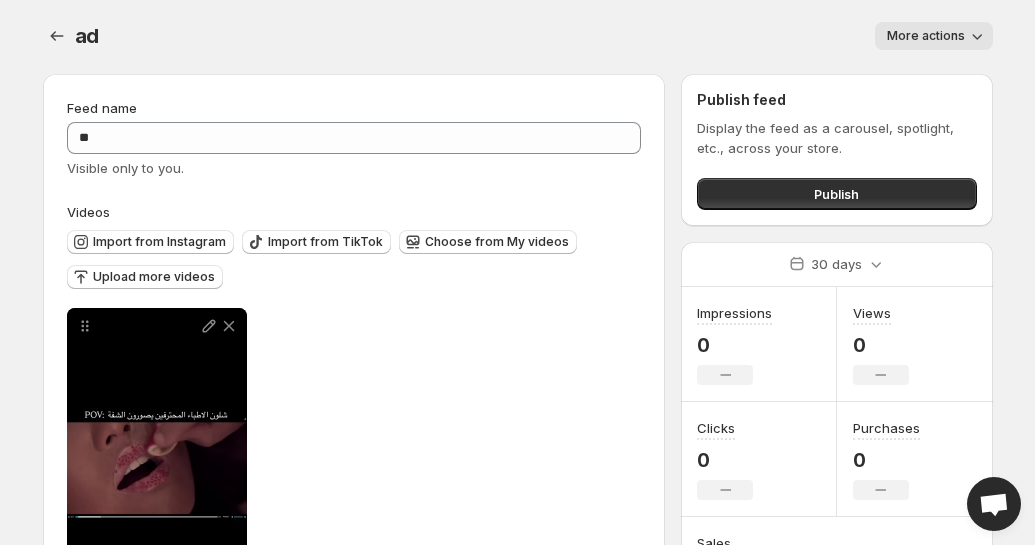 scroll, scrollTop: 0, scrollLeft: 0, axis: both 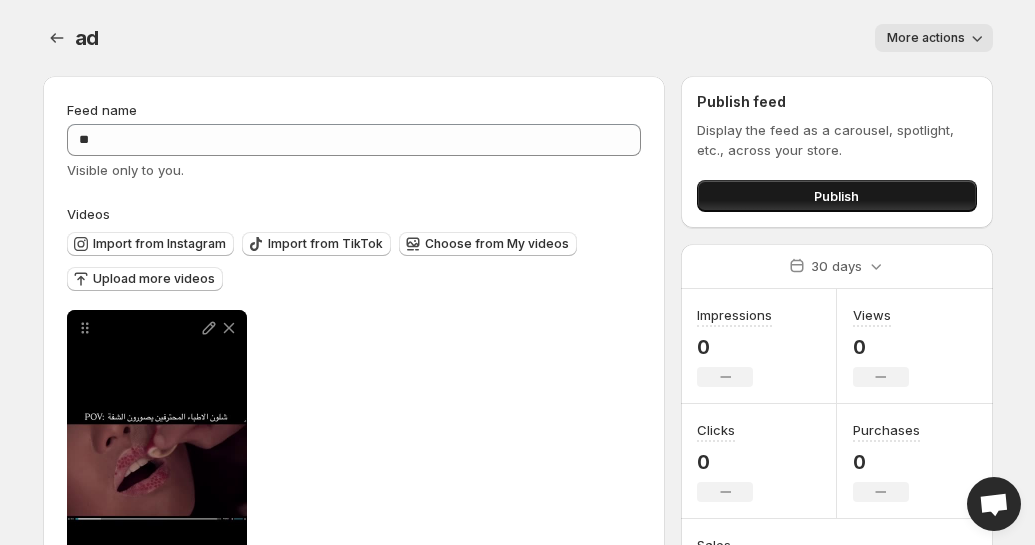 click on "Publish" at bounding box center [836, 196] 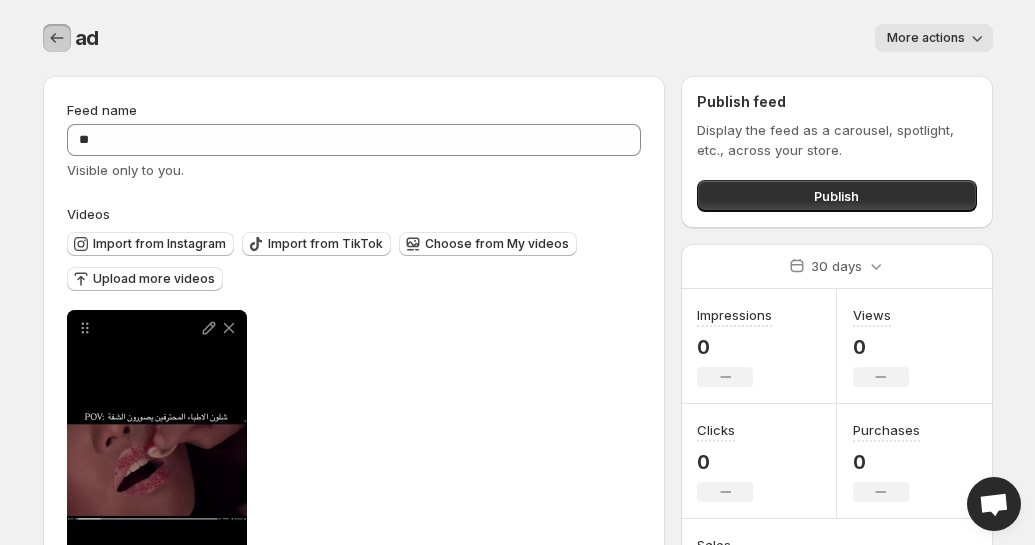 click 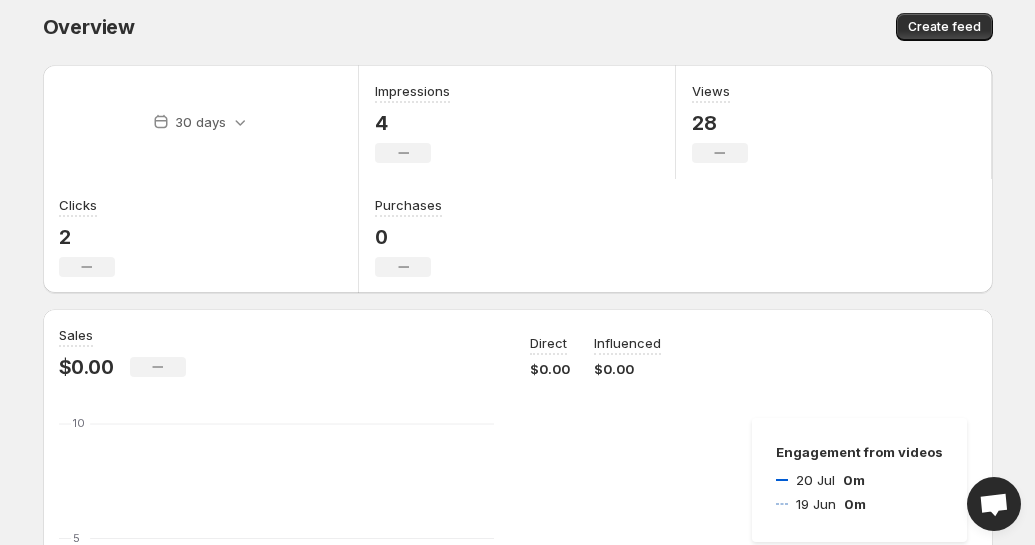 scroll, scrollTop: 0, scrollLeft: 0, axis: both 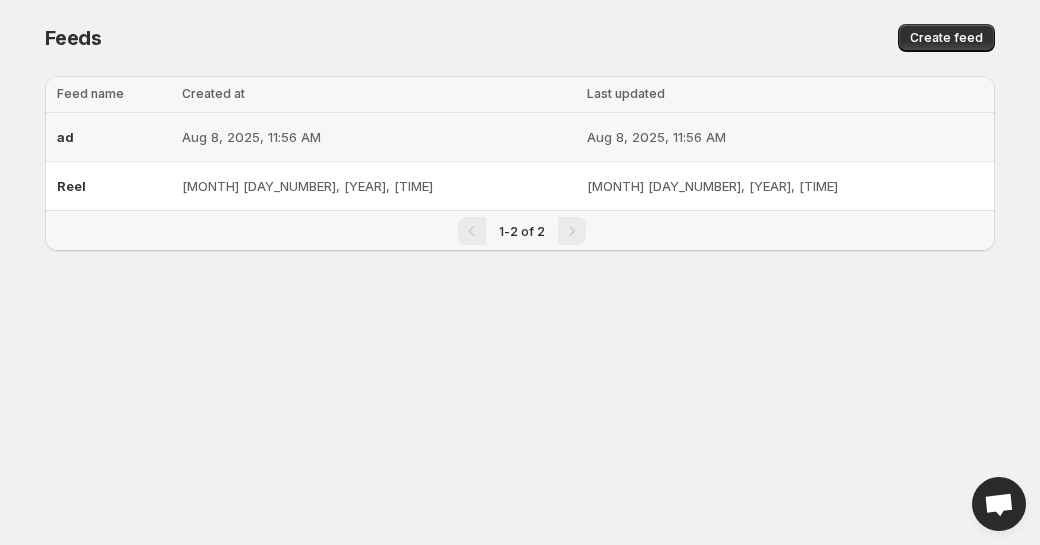 click on "ad" at bounding box center (113, 137) 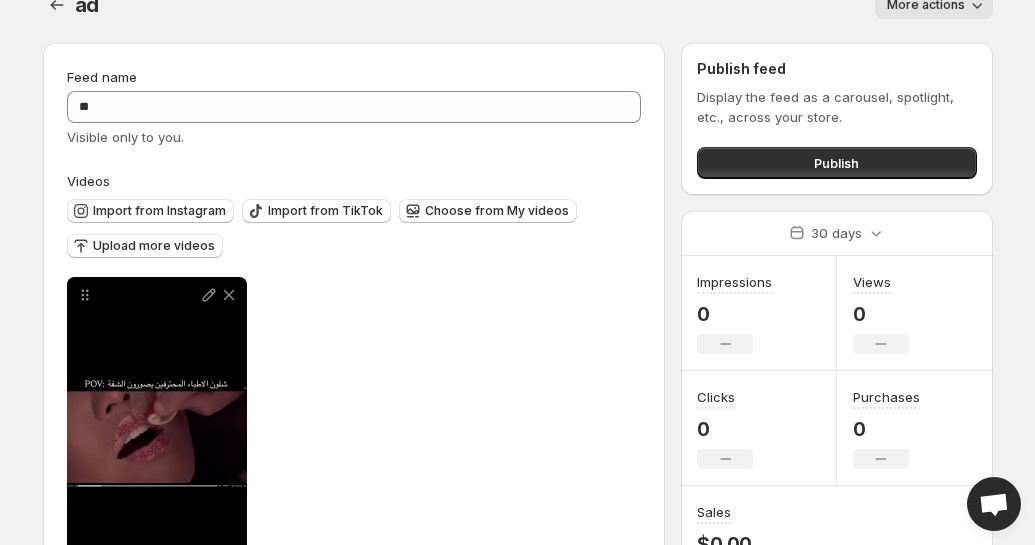scroll, scrollTop: 0, scrollLeft: 0, axis: both 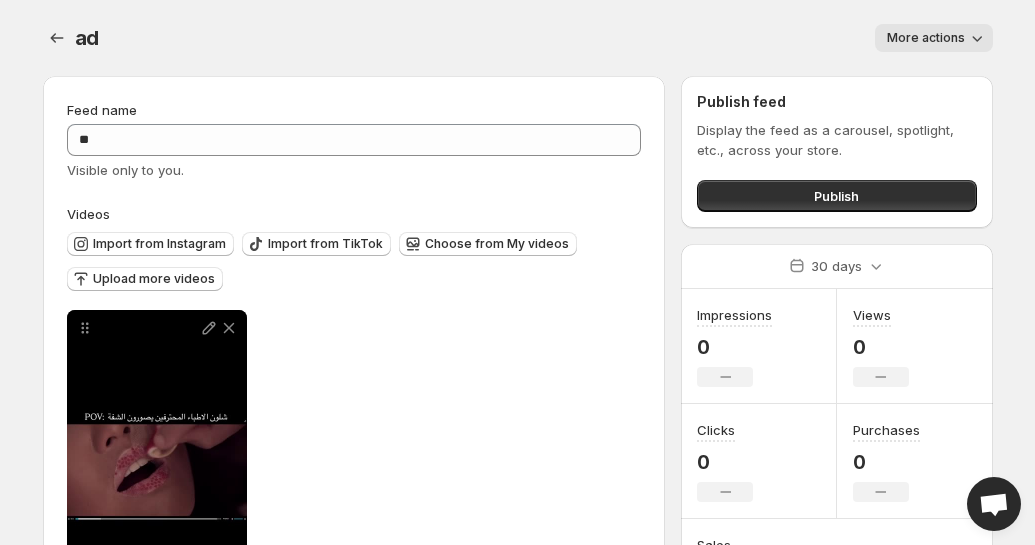 click on "More actions" at bounding box center [926, 38] 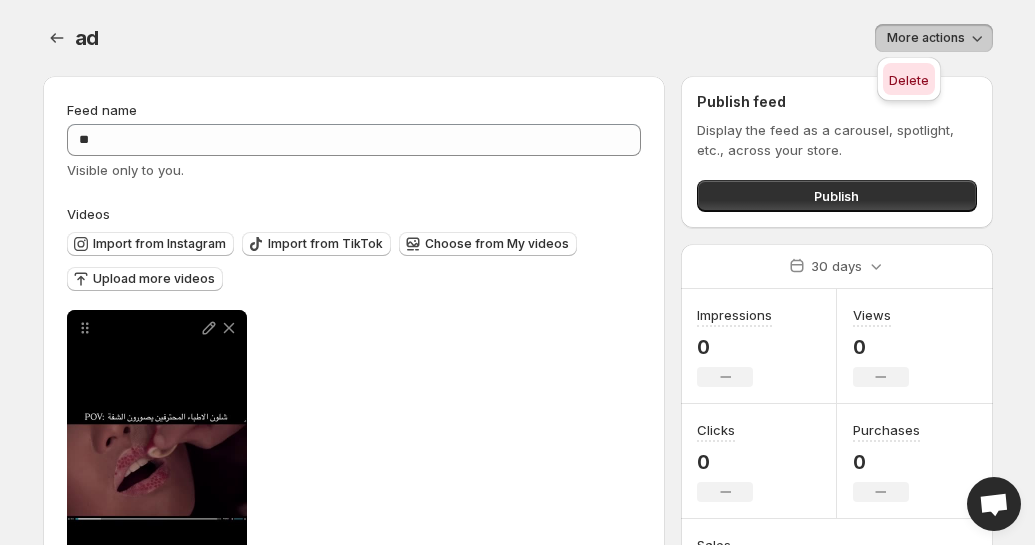 click on "Delete" at bounding box center [909, 79] 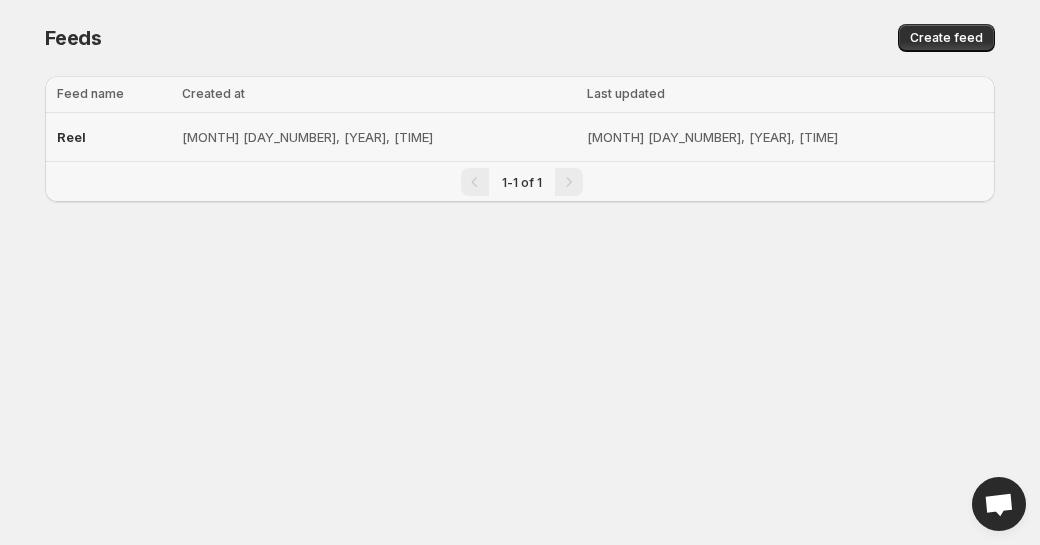 click on "[MONTH] [DAY_NUMBER], [YEAR], [TIME]" at bounding box center [378, 137] 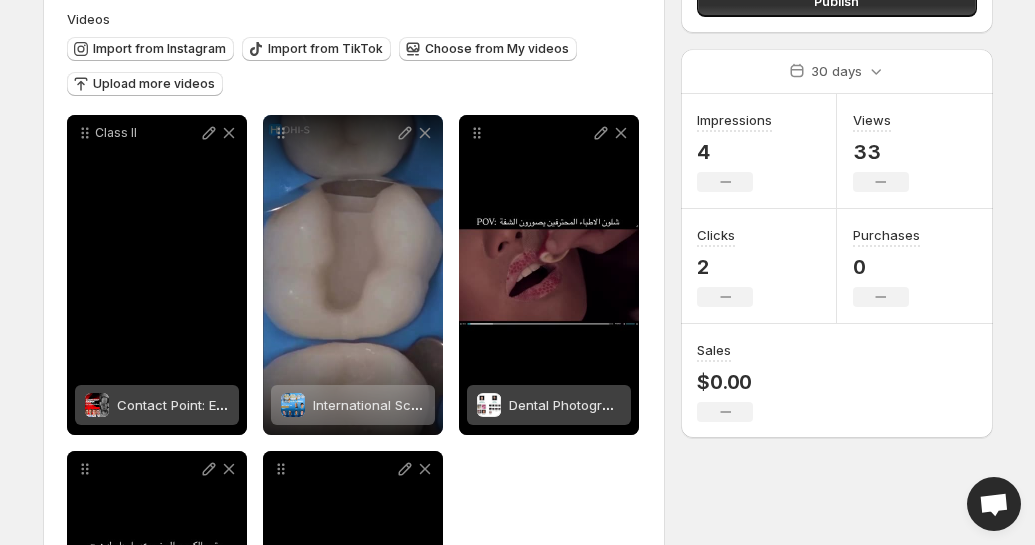 scroll, scrollTop: 119, scrollLeft: 0, axis: vertical 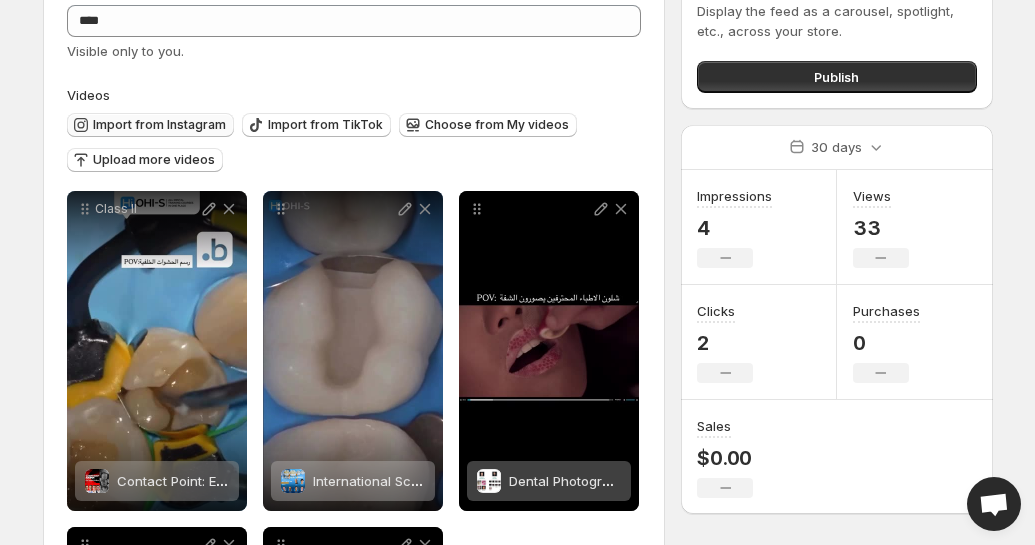 click on "Import from Instagram" at bounding box center (159, 125) 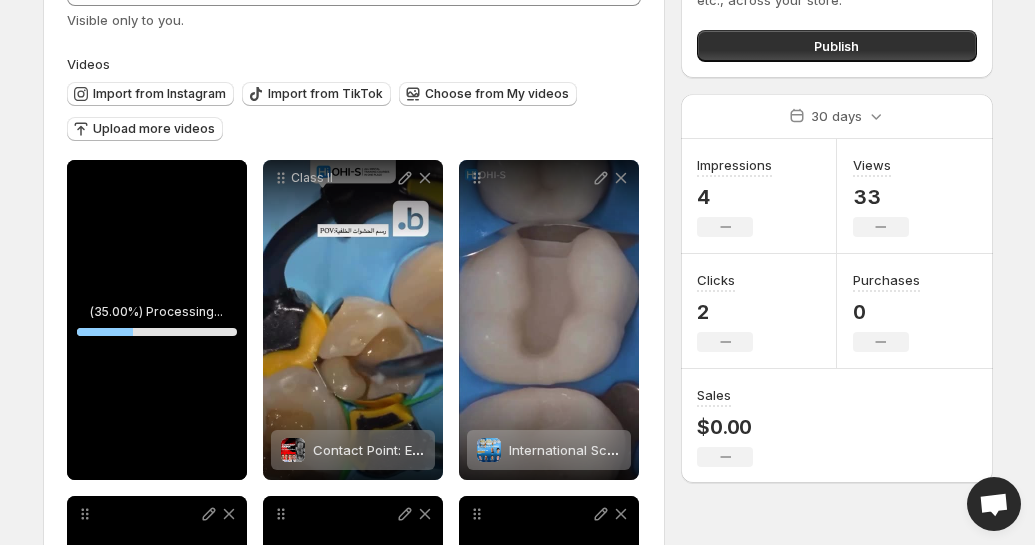 scroll, scrollTop: 150, scrollLeft: 0, axis: vertical 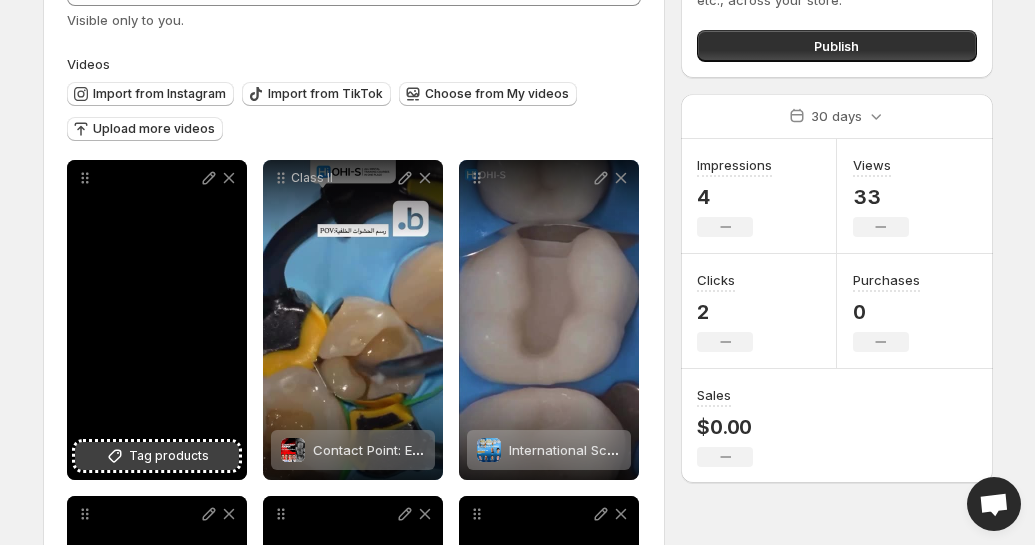 click on "Tag products" at bounding box center (169, 456) 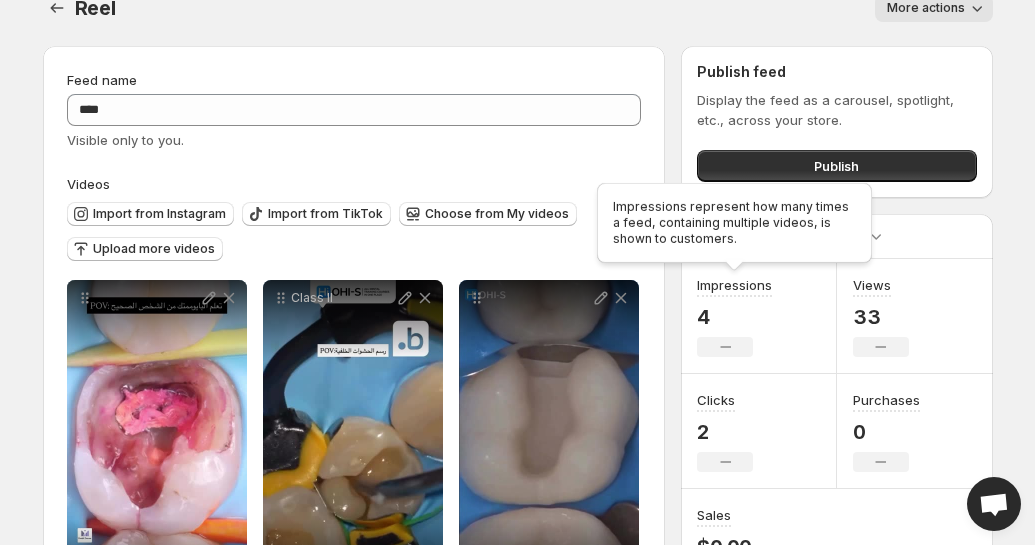 scroll, scrollTop: 0, scrollLeft: 0, axis: both 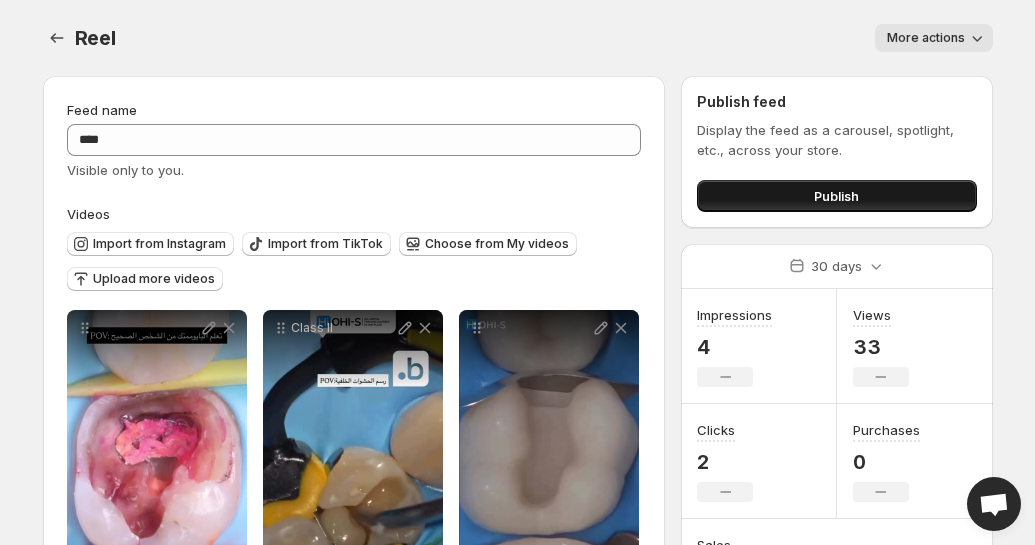 click on "Publish" at bounding box center [836, 196] 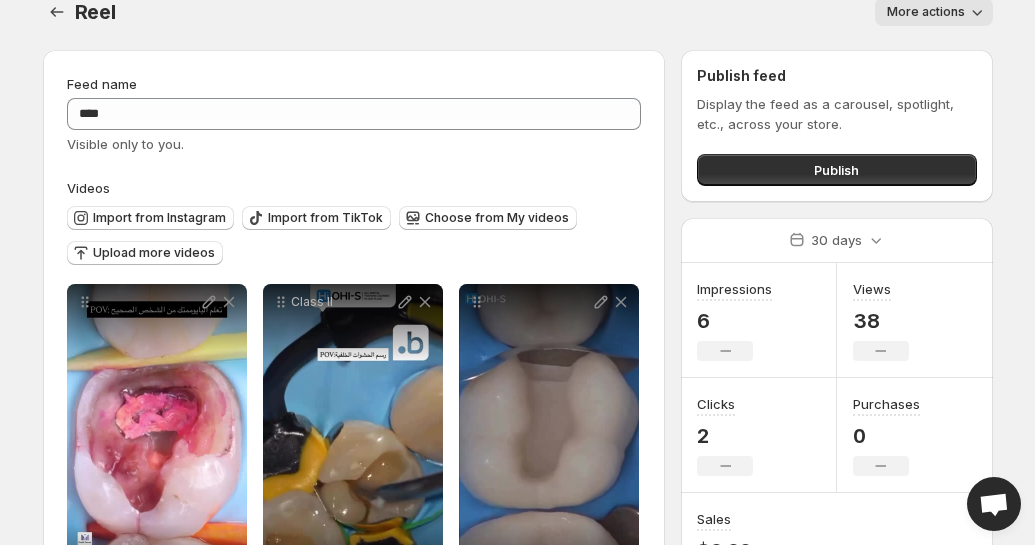 scroll, scrollTop: 0, scrollLeft: 0, axis: both 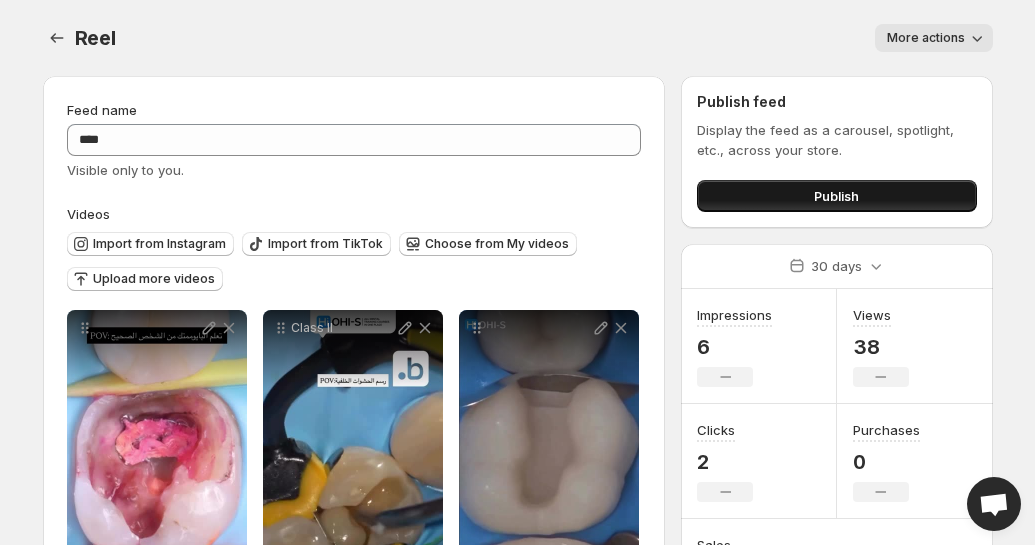 click on "Publish" at bounding box center [836, 196] 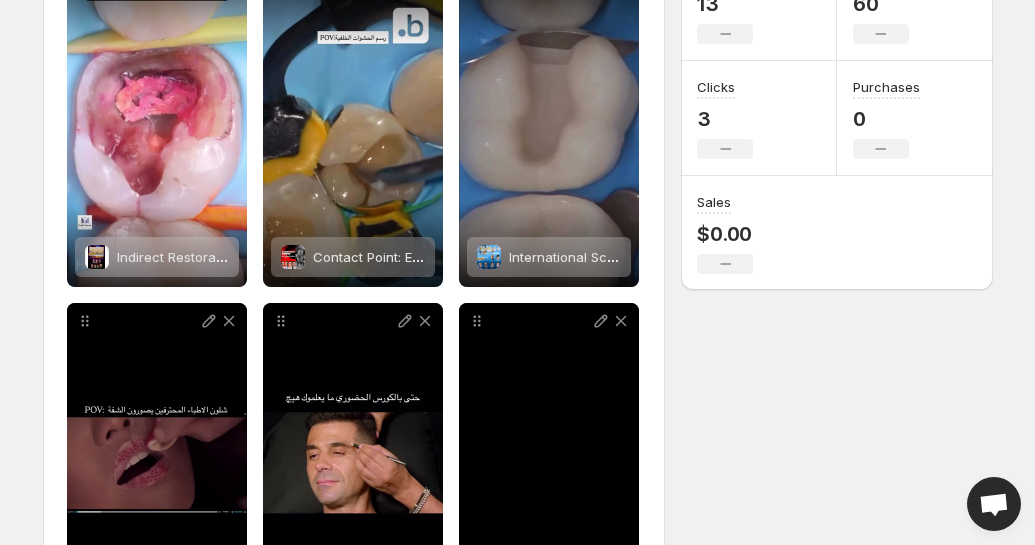 scroll, scrollTop: 300, scrollLeft: 0, axis: vertical 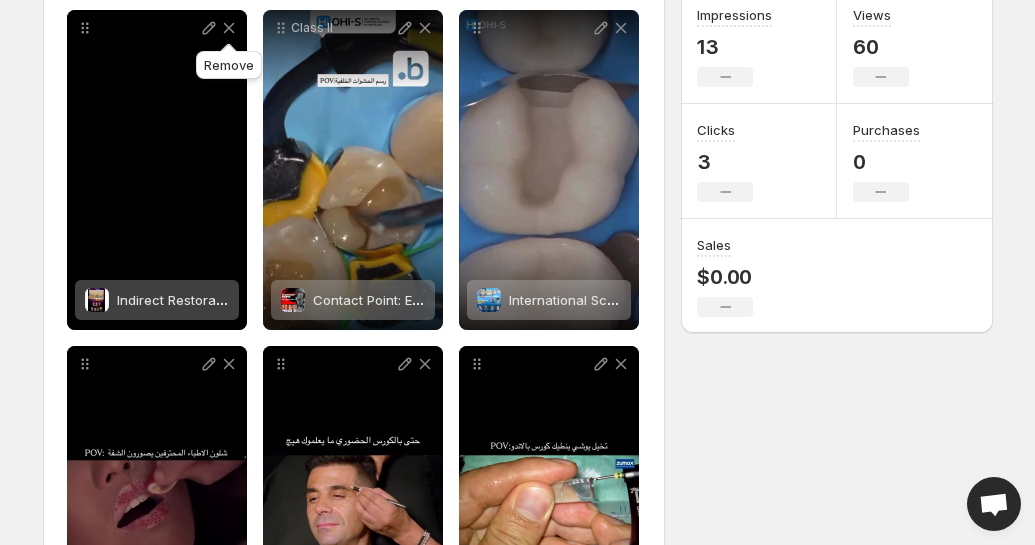 click 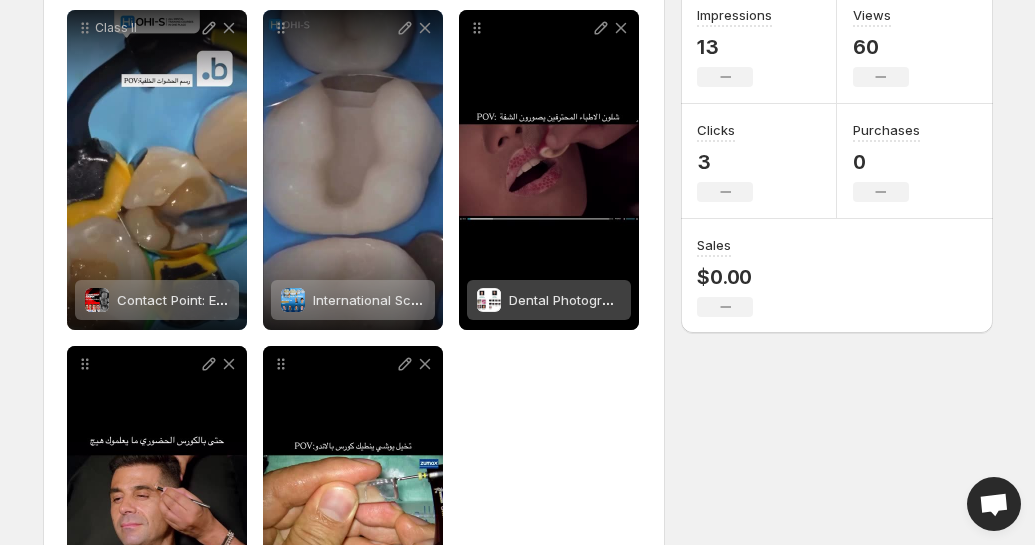 scroll, scrollTop: 0, scrollLeft: 0, axis: both 